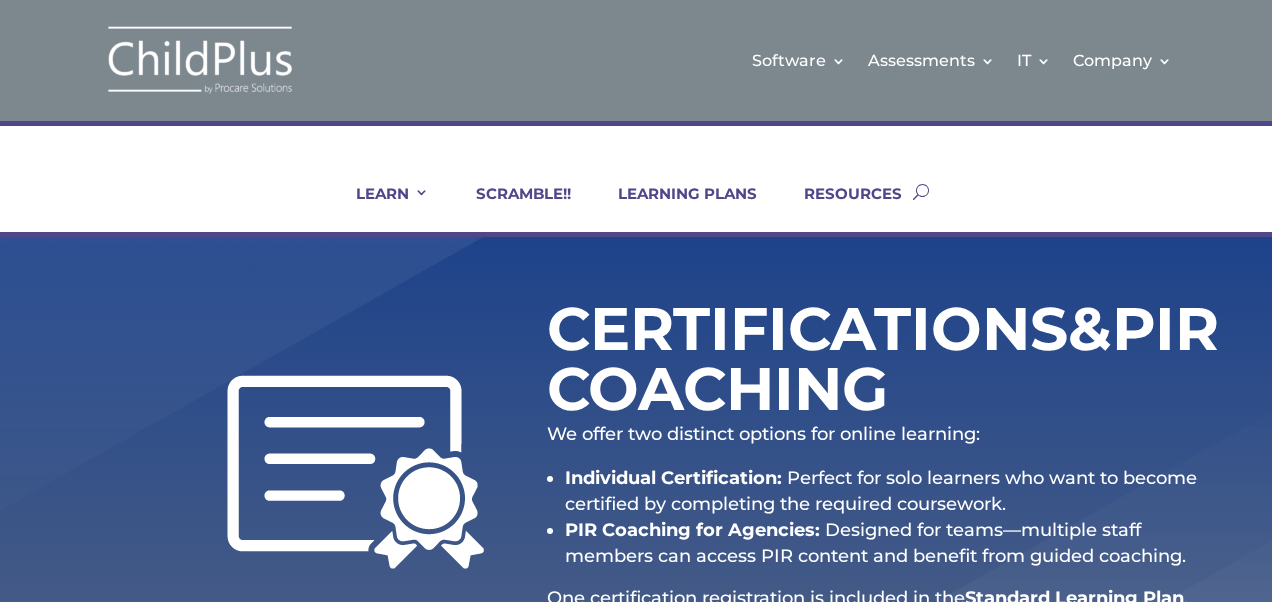 scroll, scrollTop: 39, scrollLeft: 0, axis: vertical 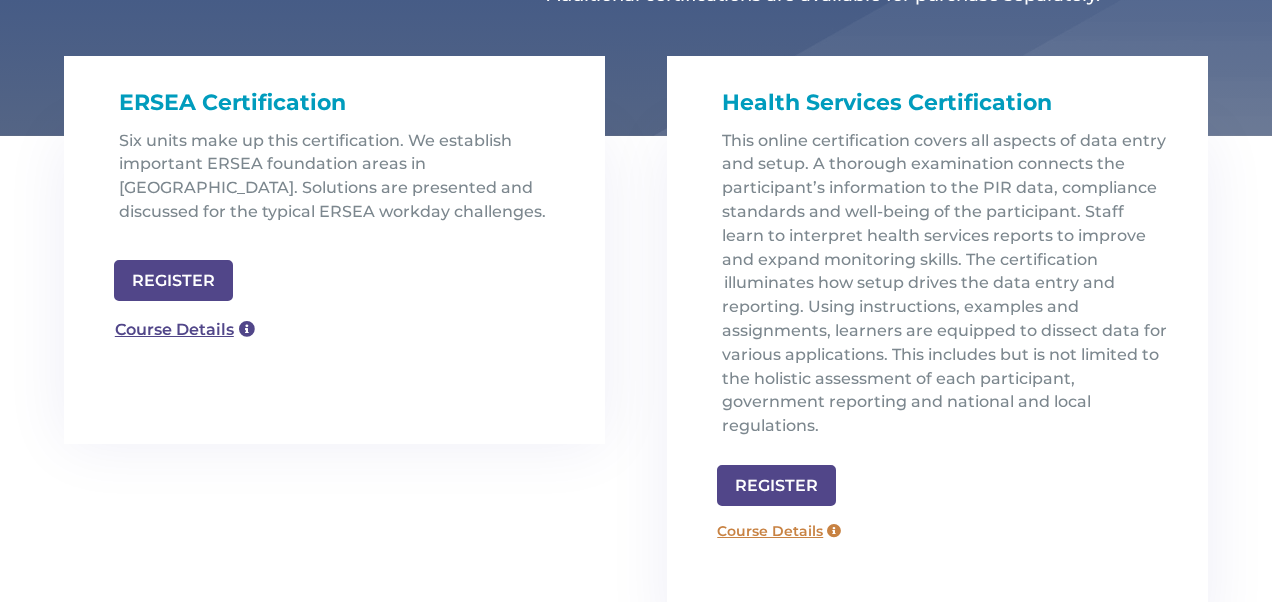 click on "Course Details" at bounding box center [779, 532] 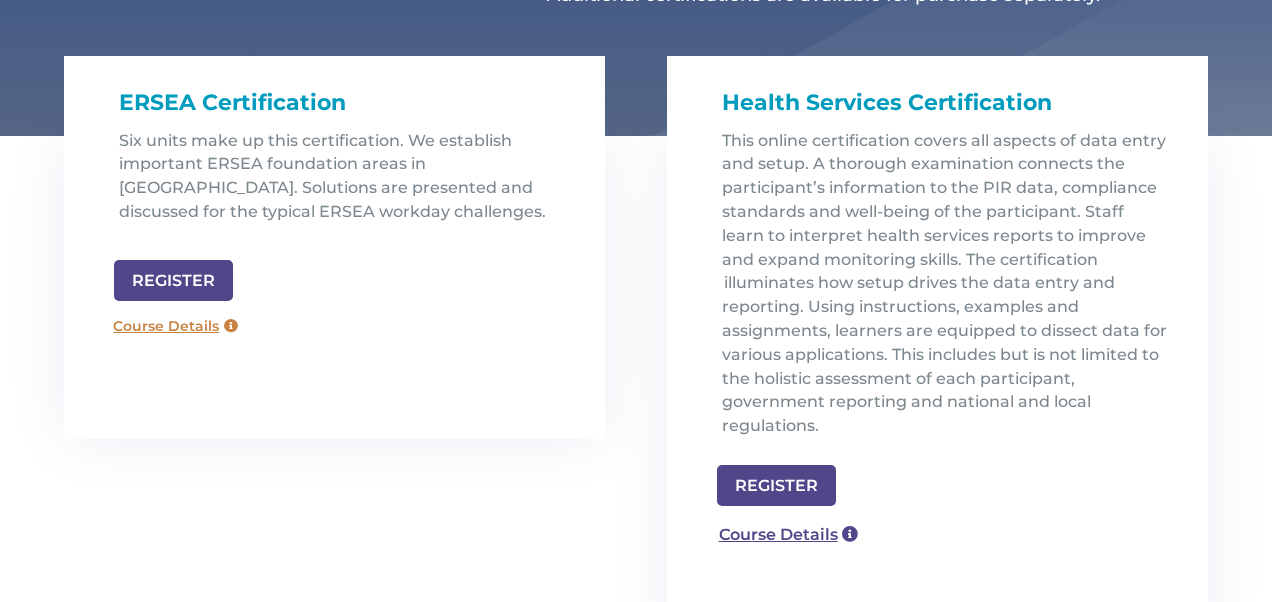 click on "Course Details" at bounding box center [176, 327] 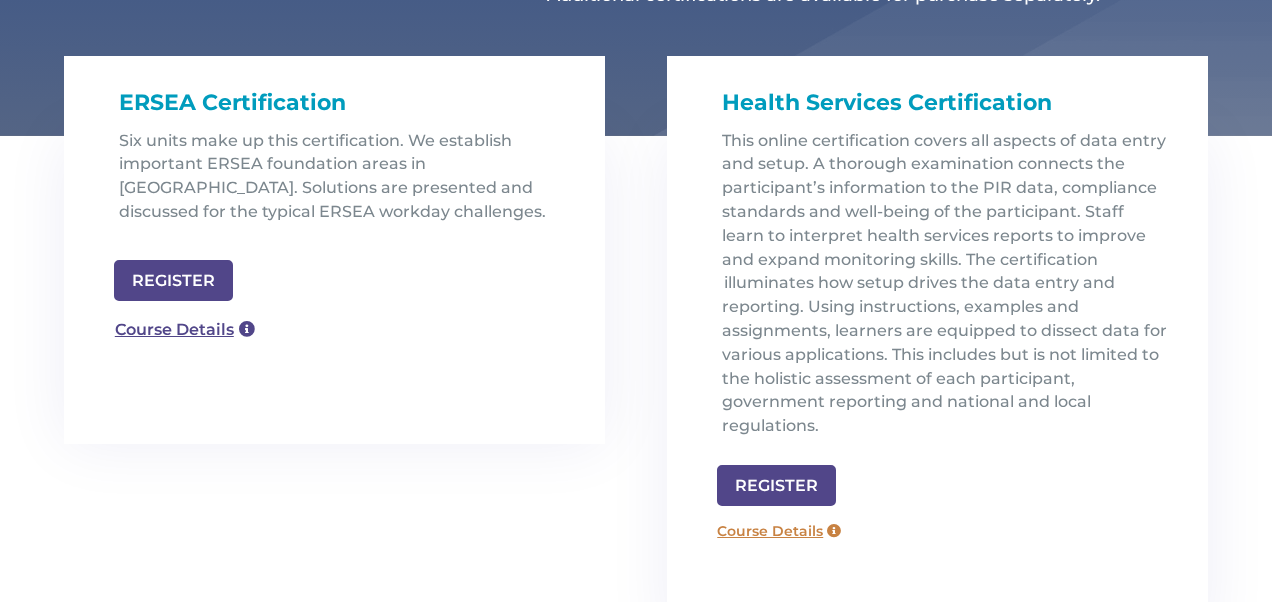 click on "Course Details" at bounding box center (779, 532) 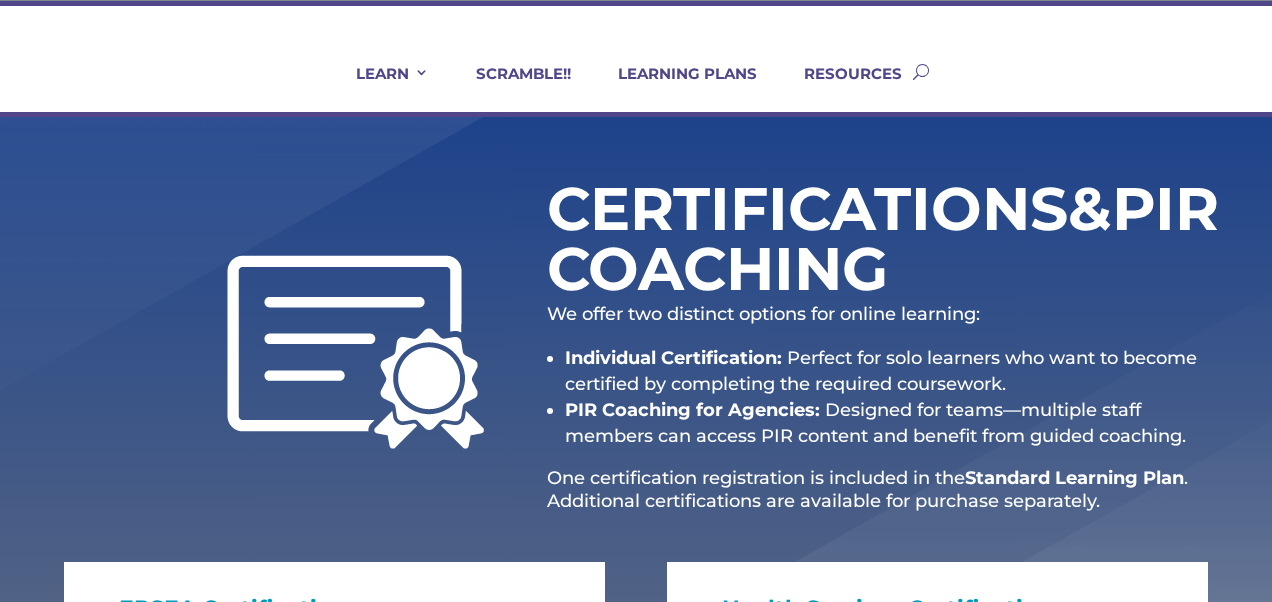 scroll, scrollTop: 0, scrollLeft: 0, axis: both 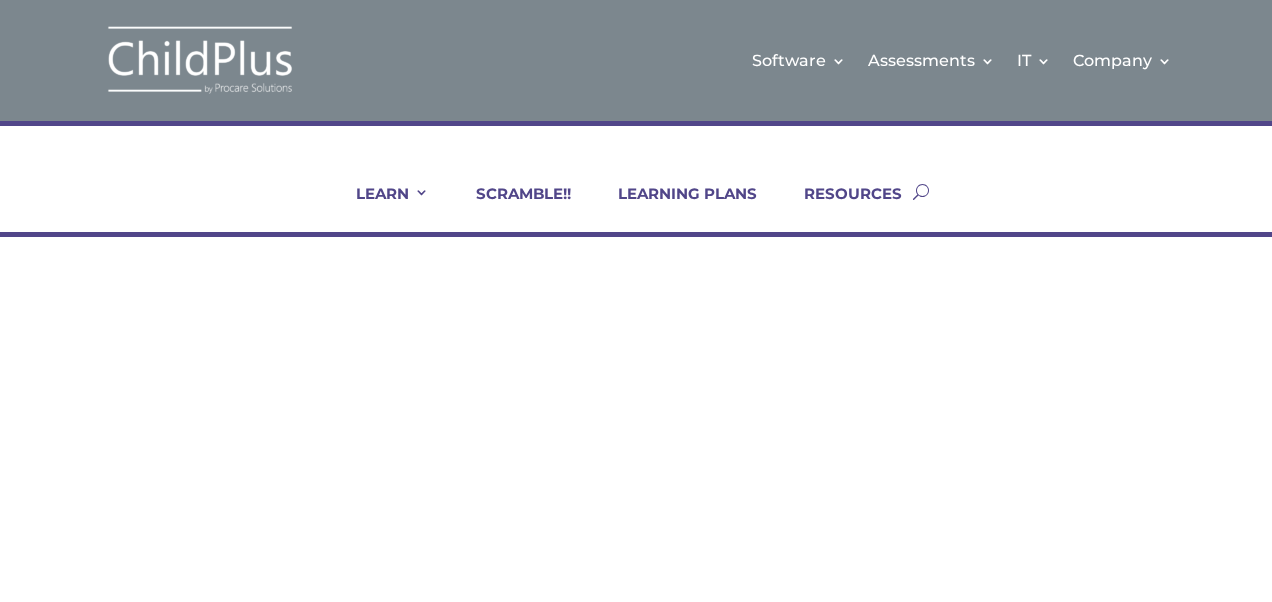 click on "This online certification covers all aspects of data entry and setup. A thorough examination connects the participant’s information to the PIR data, compliance standards and well-being of the participant. Staff learn to interpret health services reports to improve and expand monitoring skills. The certification  illuminates how setup drives the data entry and reporting. Using instructions, examples and assignments, learners are equipped to dissect data for various applications. This includes but is not limited to the holistic assessment of each participant, government reporting and national and local regulations." at bounding box center (874, 515) 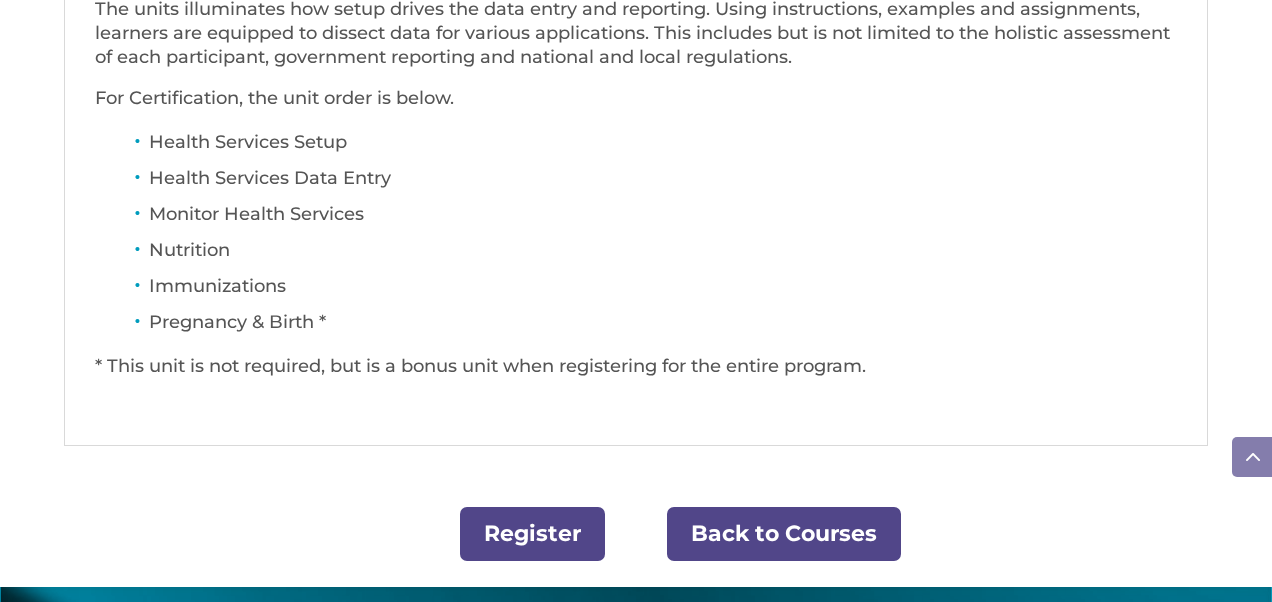 scroll, scrollTop: 1022, scrollLeft: 0, axis: vertical 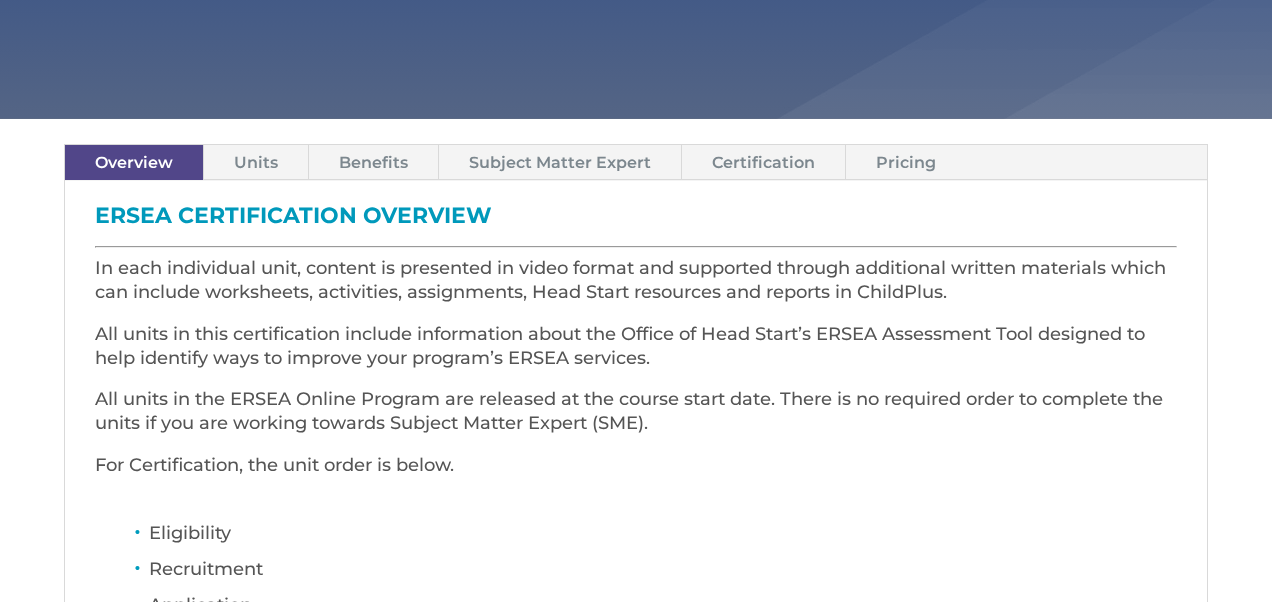 click on "Units" at bounding box center (256, 162) 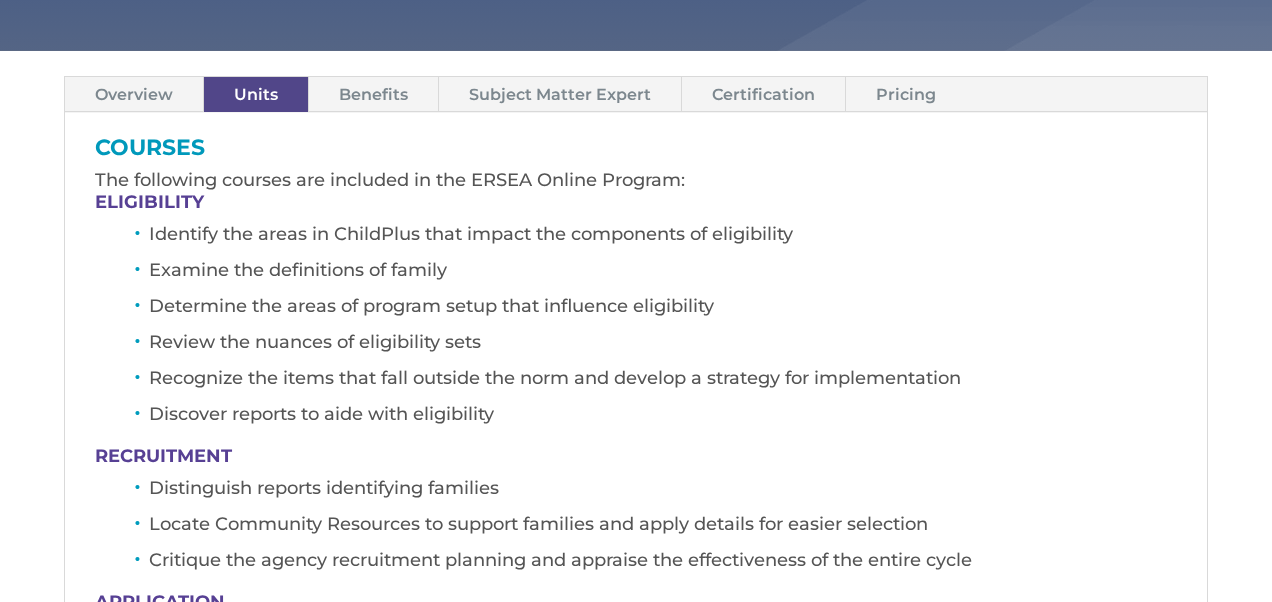 scroll, scrollTop: 567, scrollLeft: 0, axis: vertical 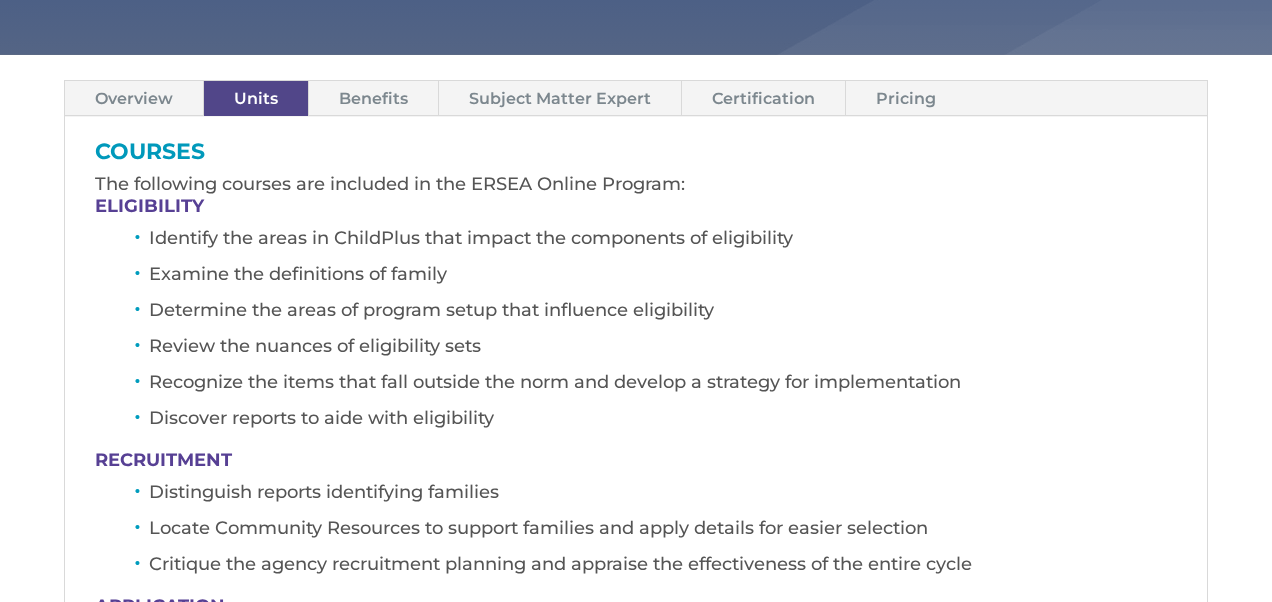 click on "Certification" at bounding box center [763, 98] 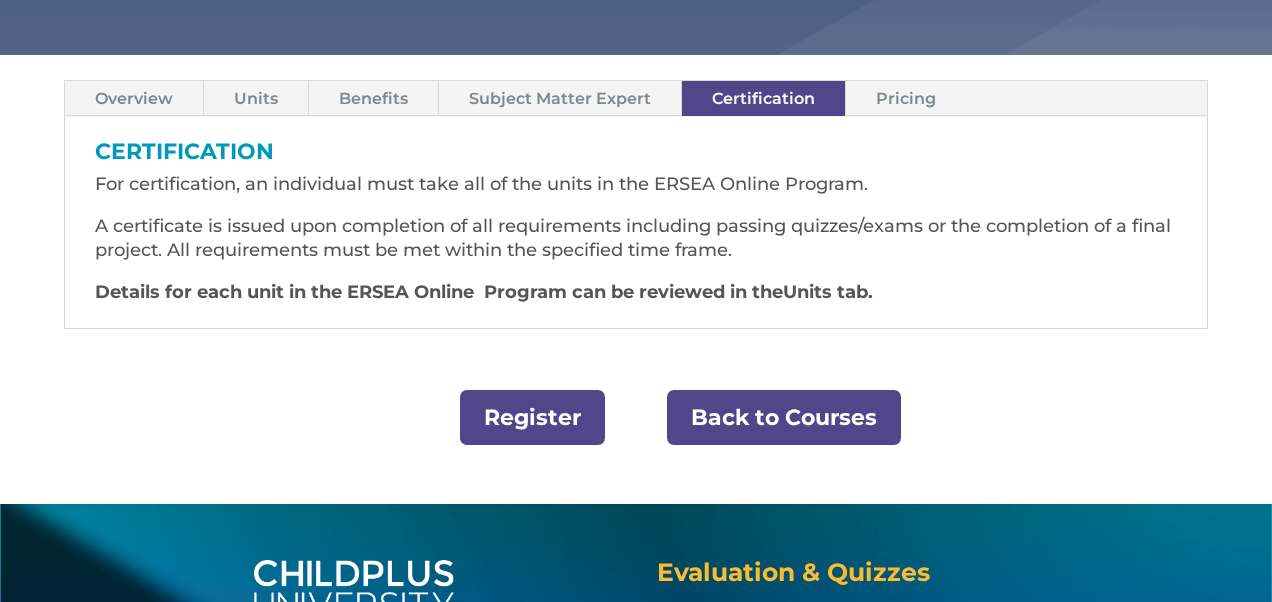 click on "Pricing" at bounding box center (906, 98) 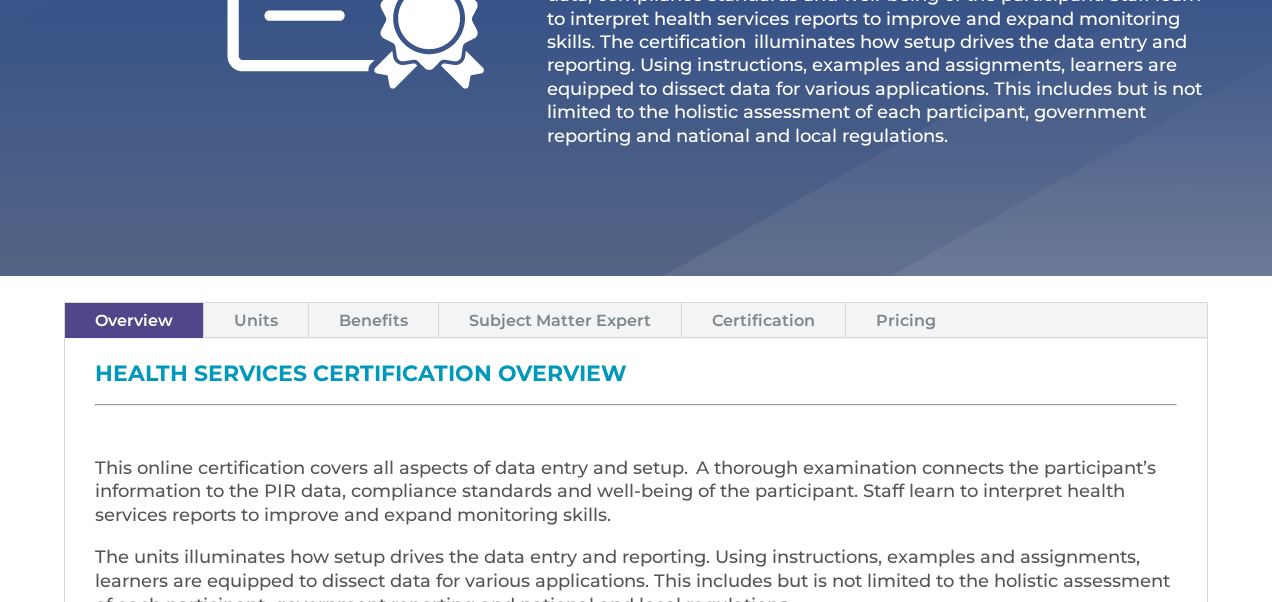scroll, scrollTop: 472, scrollLeft: 0, axis: vertical 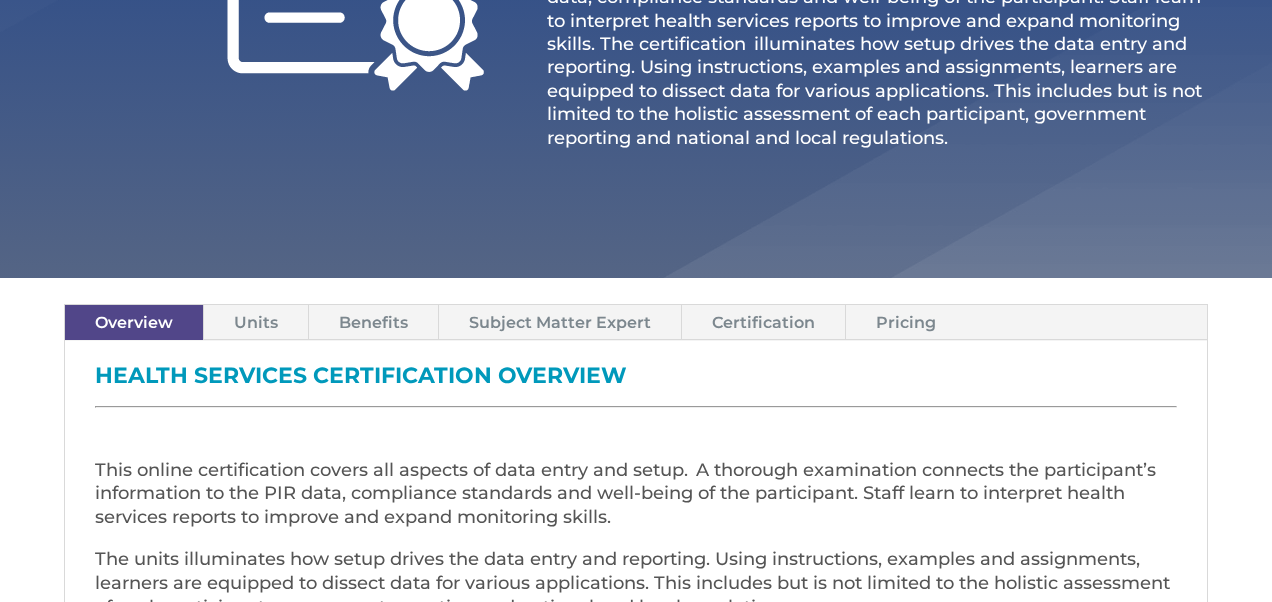 click on "Units" at bounding box center (256, 322) 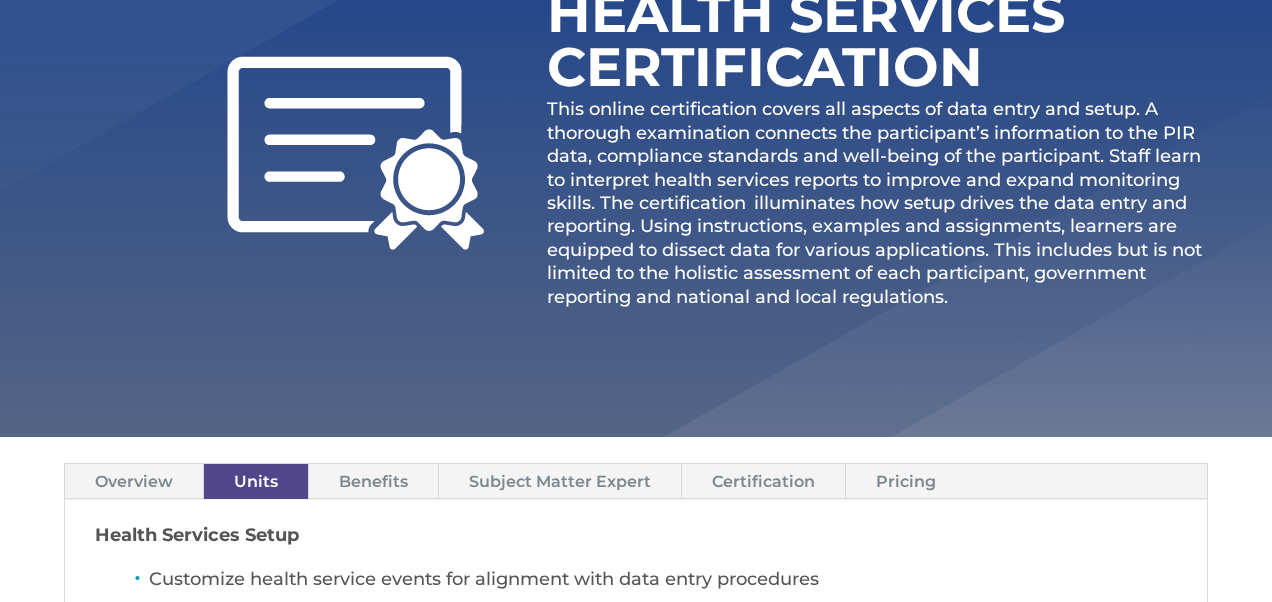 scroll, scrollTop: 330, scrollLeft: 0, axis: vertical 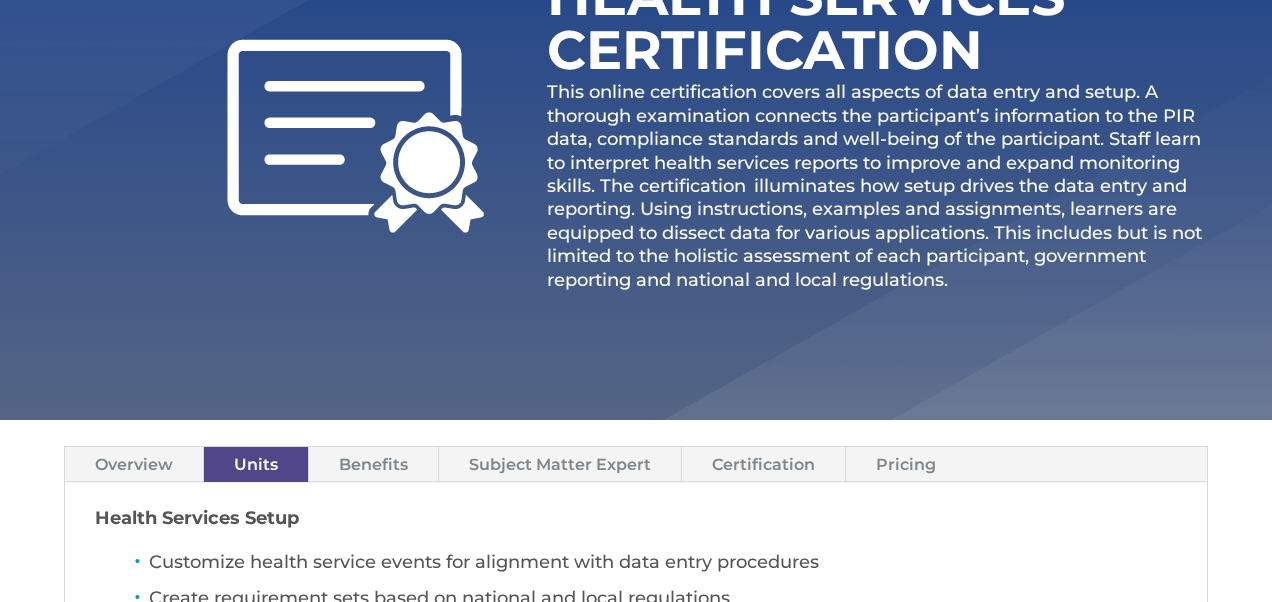 click on "Certification" at bounding box center (763, 464) 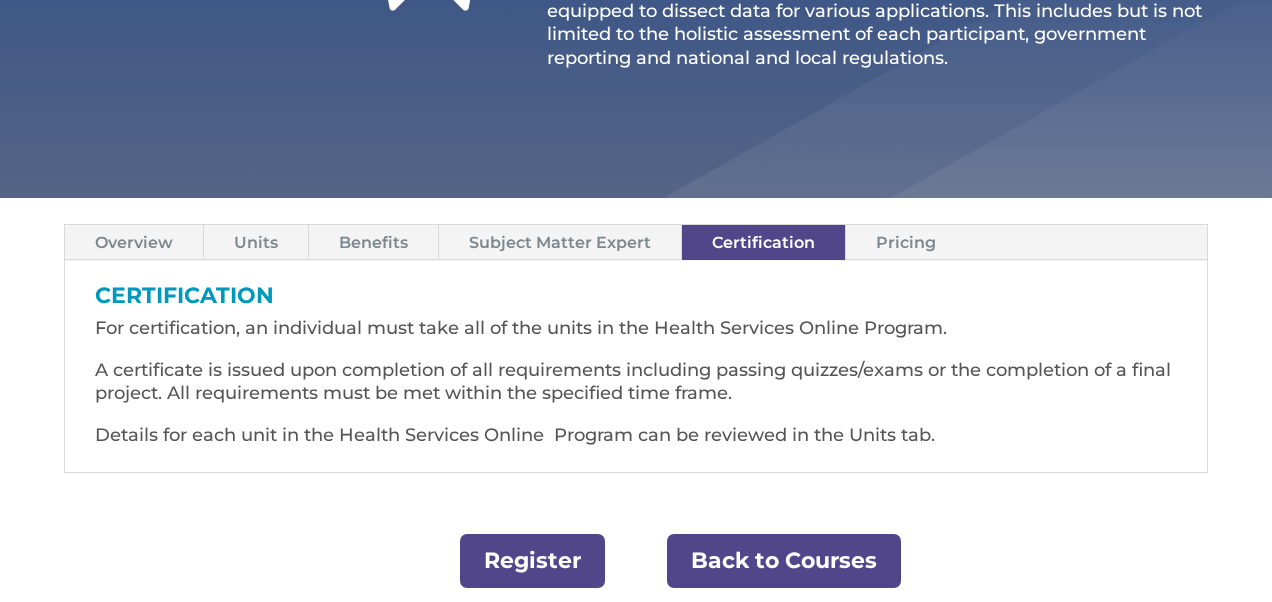 scroll, scrollTop: 552, scrollLeft: 0, axis: vertical 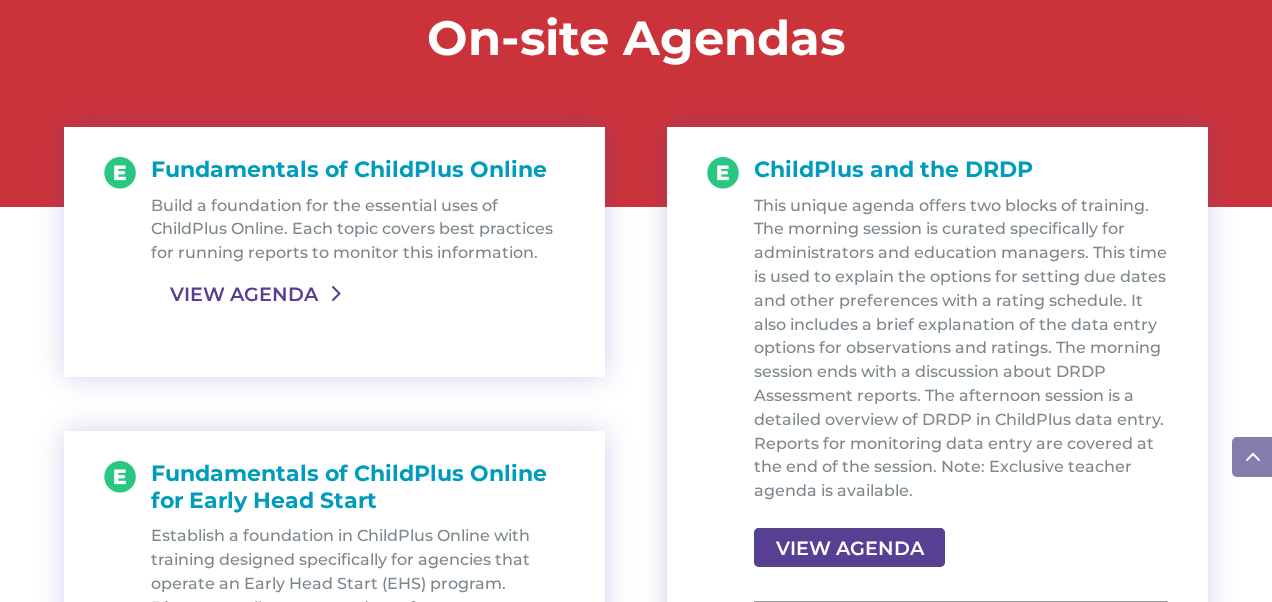 click on "VIEW AGENDA" at bounding box center (244, 294) 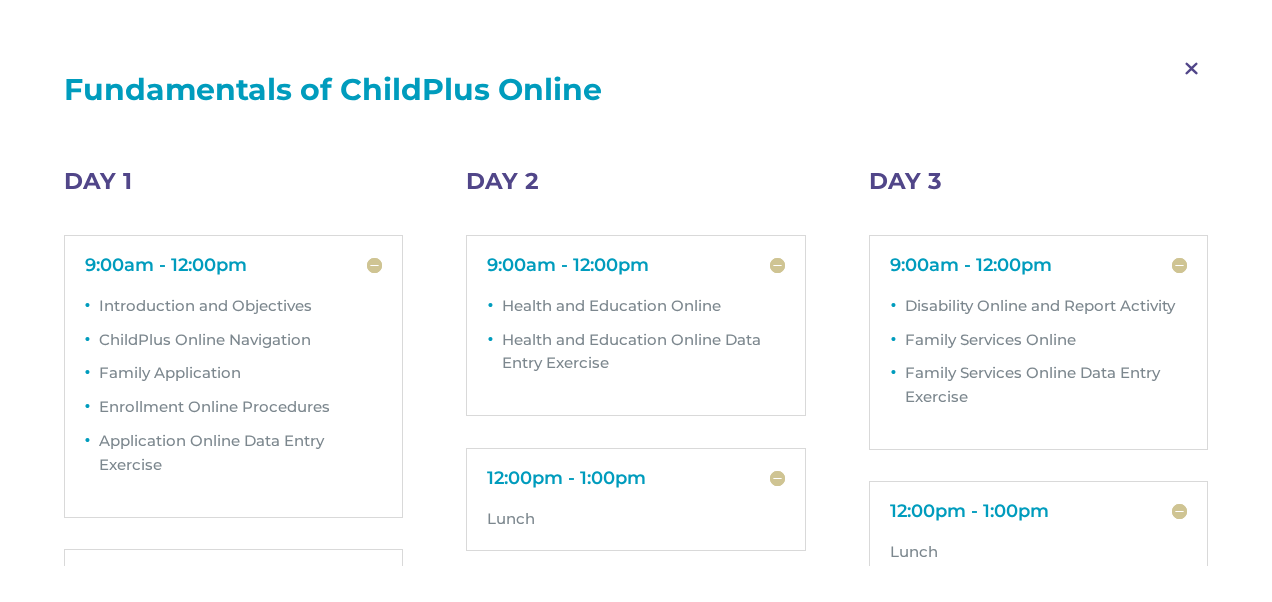 click on "M" at bounding box center [1191, 69] 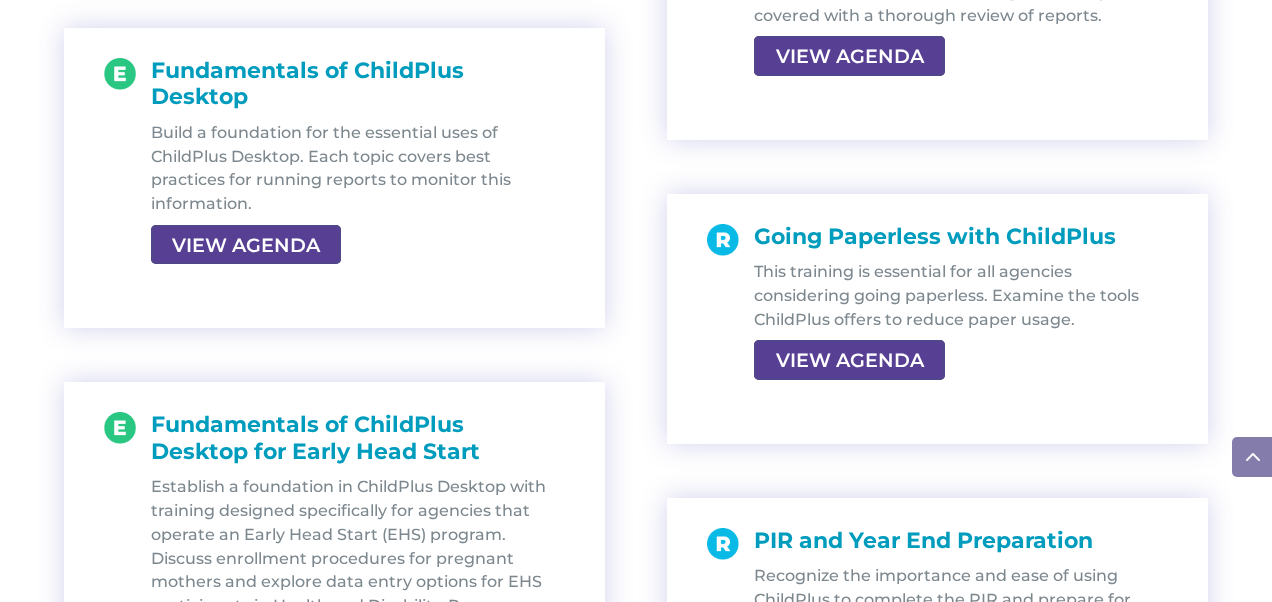 scroll, scrollTop: 2983, scrollLeft: 0, axis: vertical 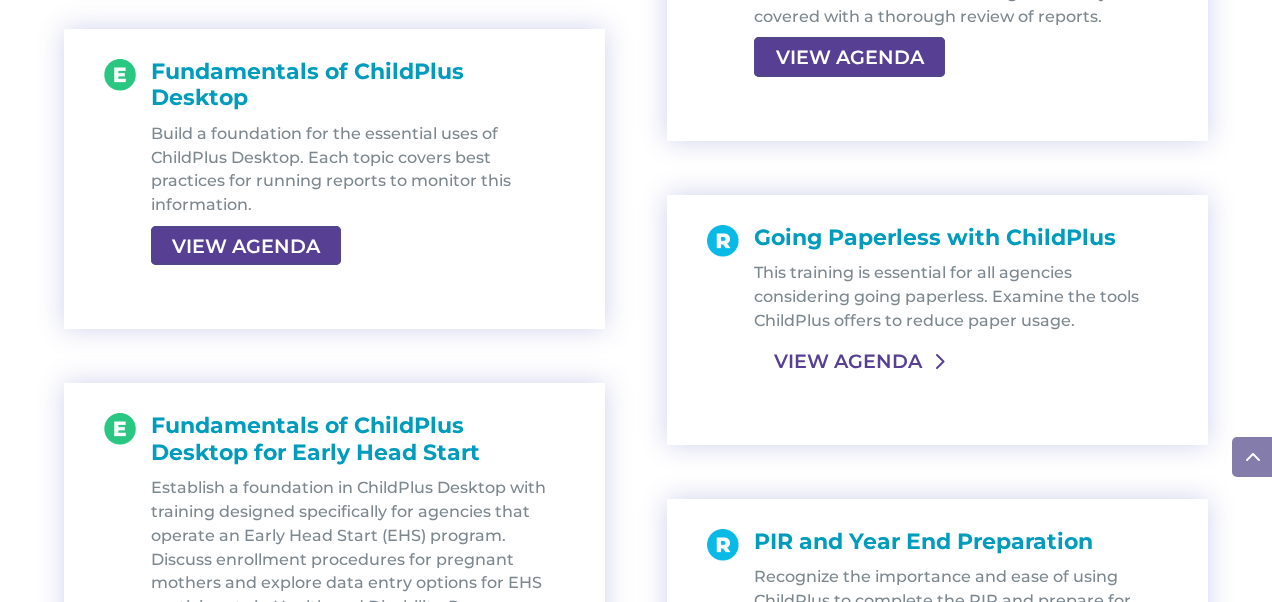 click on "VIEW AGENDA" at bounding box center [847, 361] 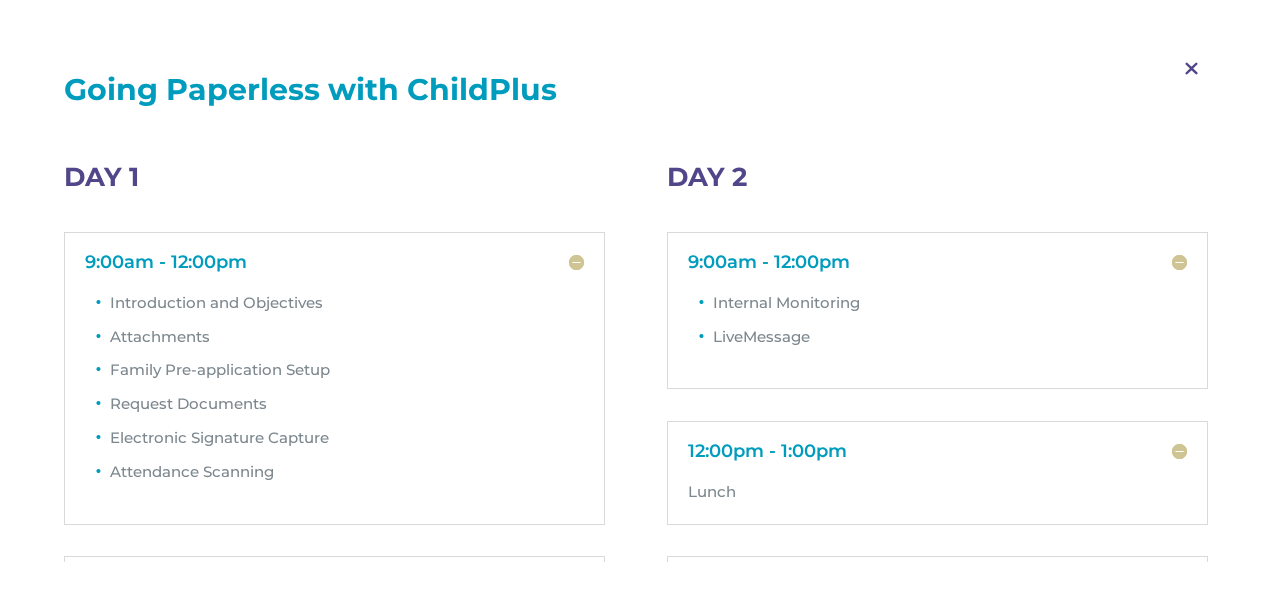 scroll, scrollTop: 0, scrollLeft: 0, axis: both 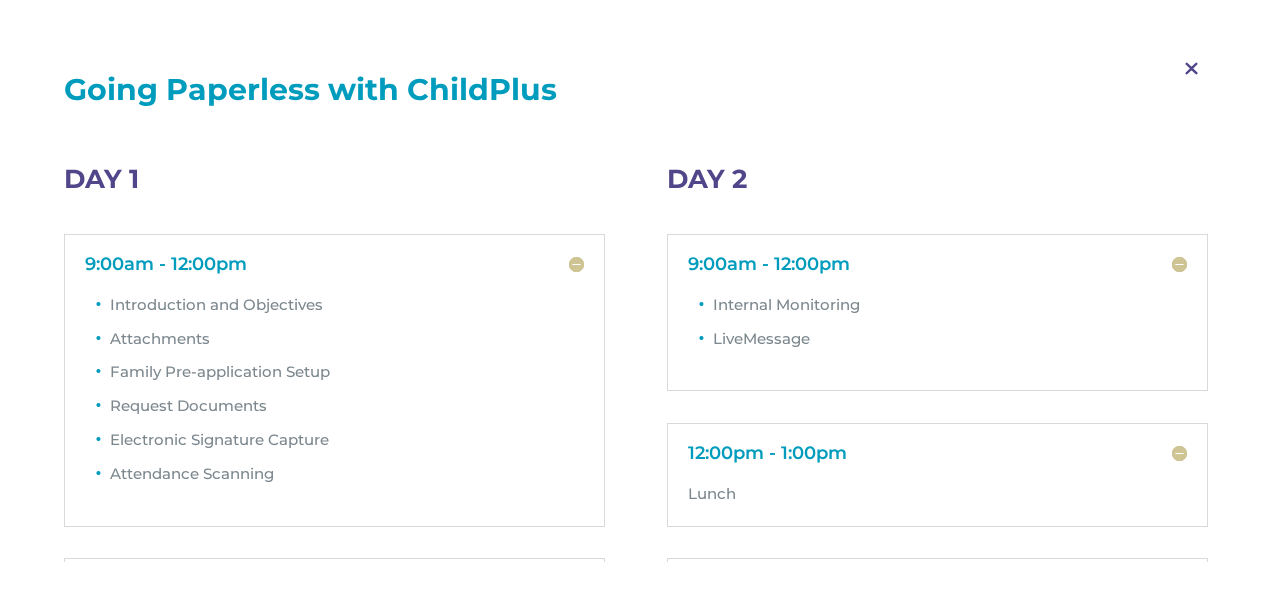 click on "M" at bounding box center [1191, 69] 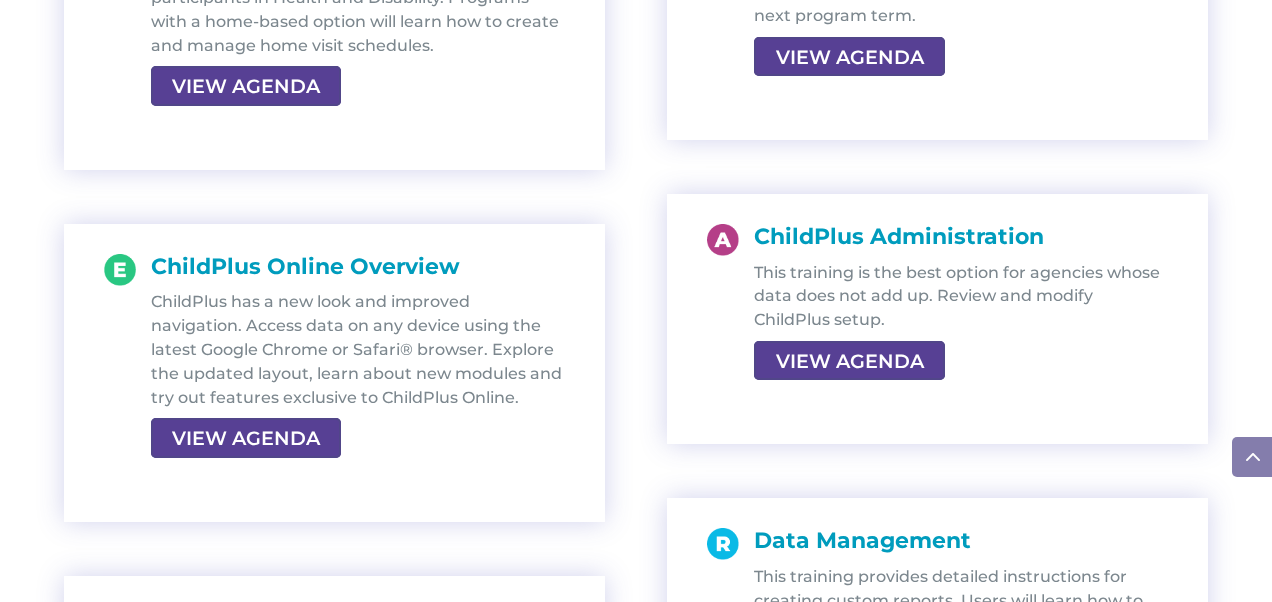 scroll, scrollTop: 3596, scrollLeft: 0, axis: vertical 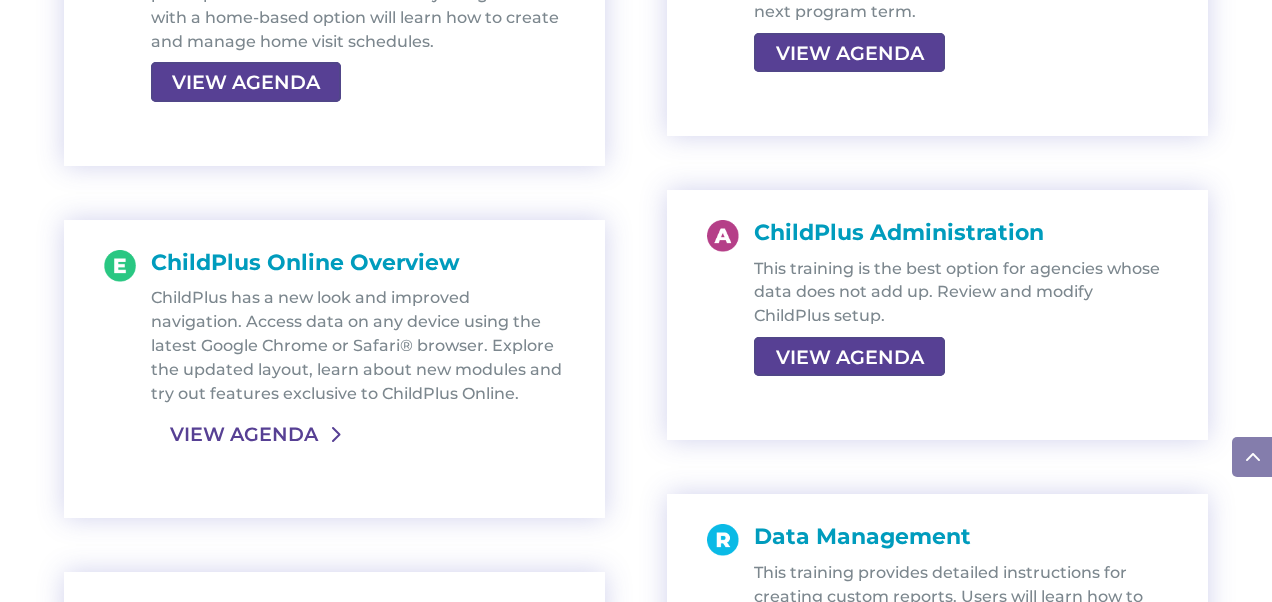 click on "VIEW AGENDA" at bounding box center [244, 434] 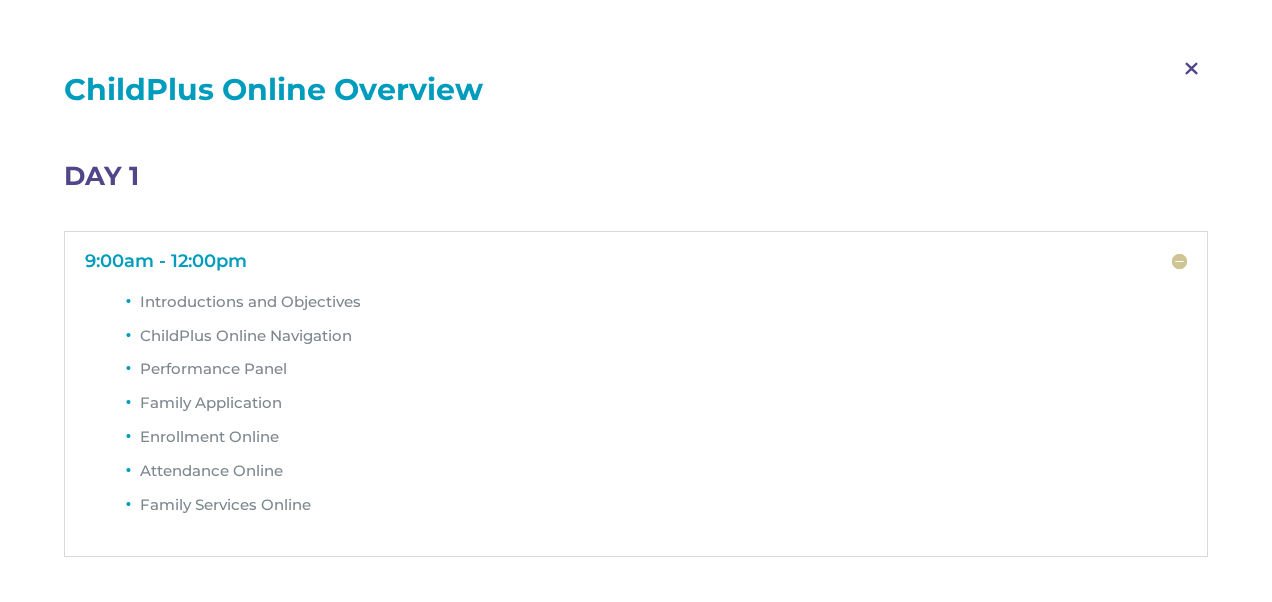 scroll, scrollTop: 0, scrollLeft: 0, axis: both 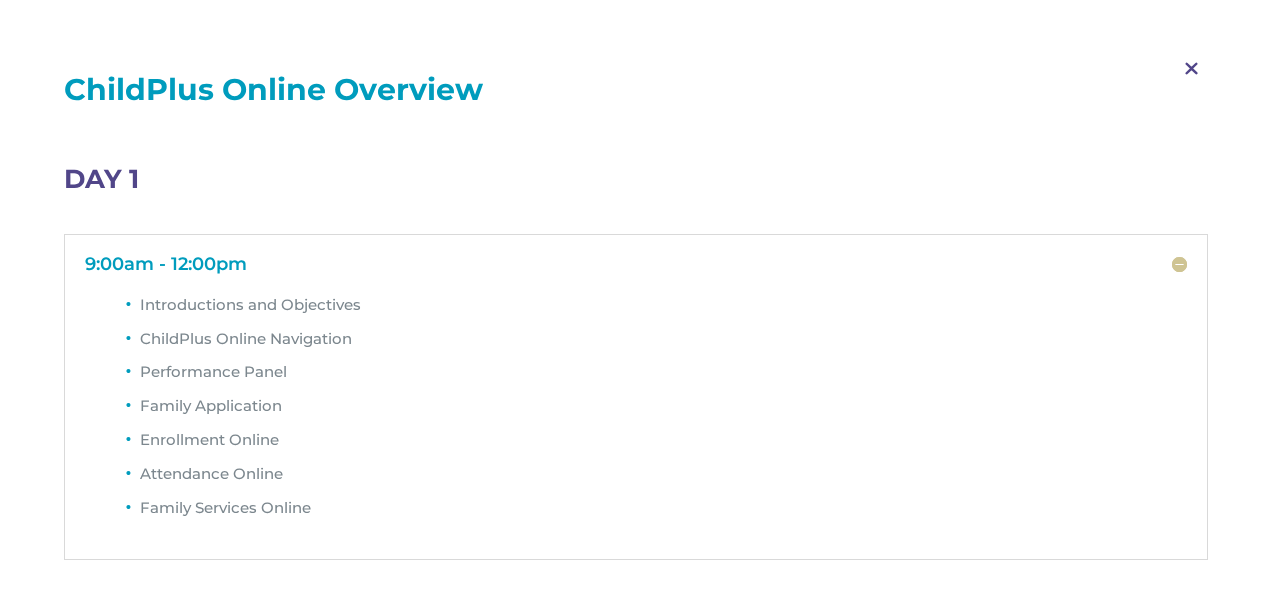 click on "M" at bounding box center [1191, 69] 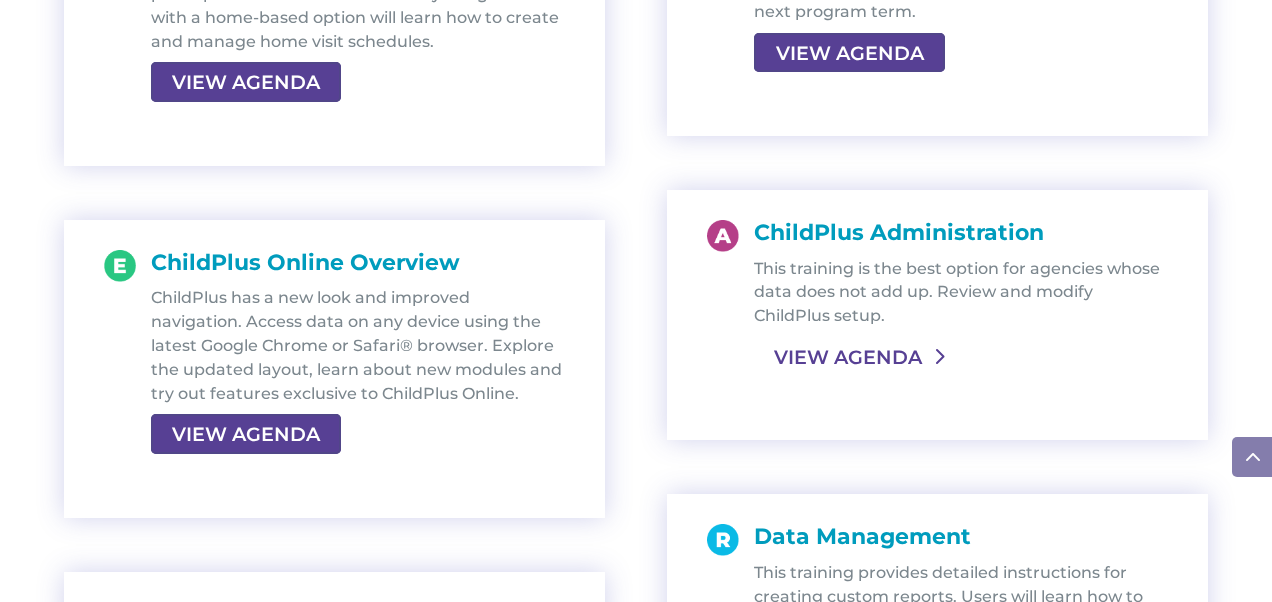 click on "VIEW AGENDA" at bounding box center (847, 357) 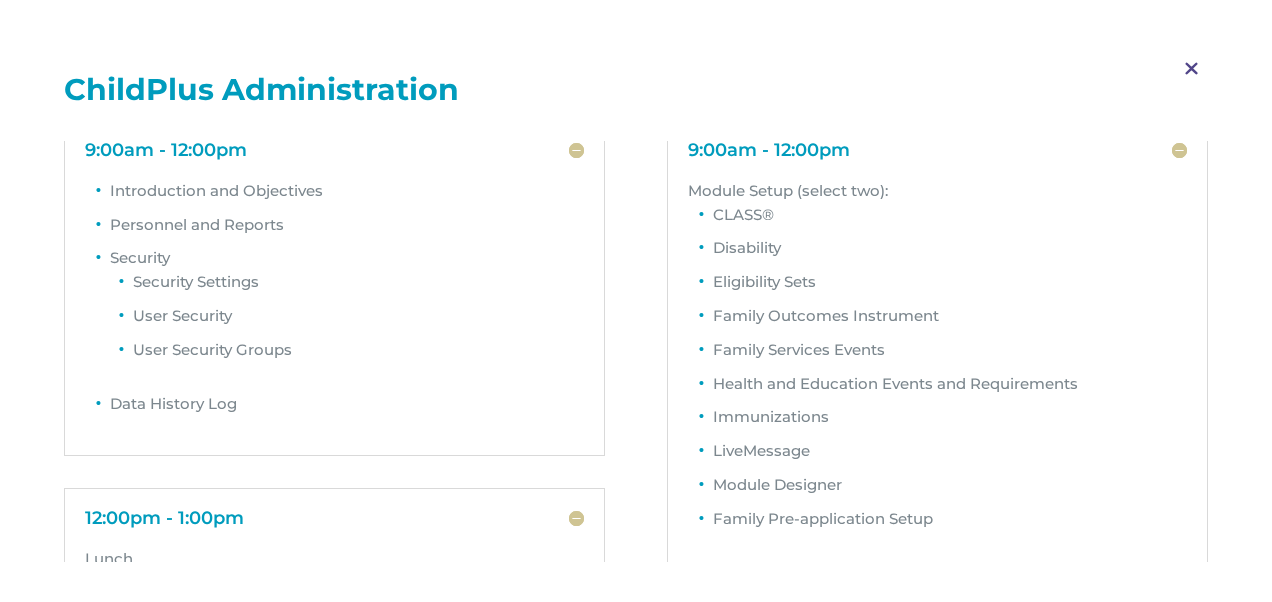 scroll, scrollTop: 0, scrollLeft: 0, axis: both 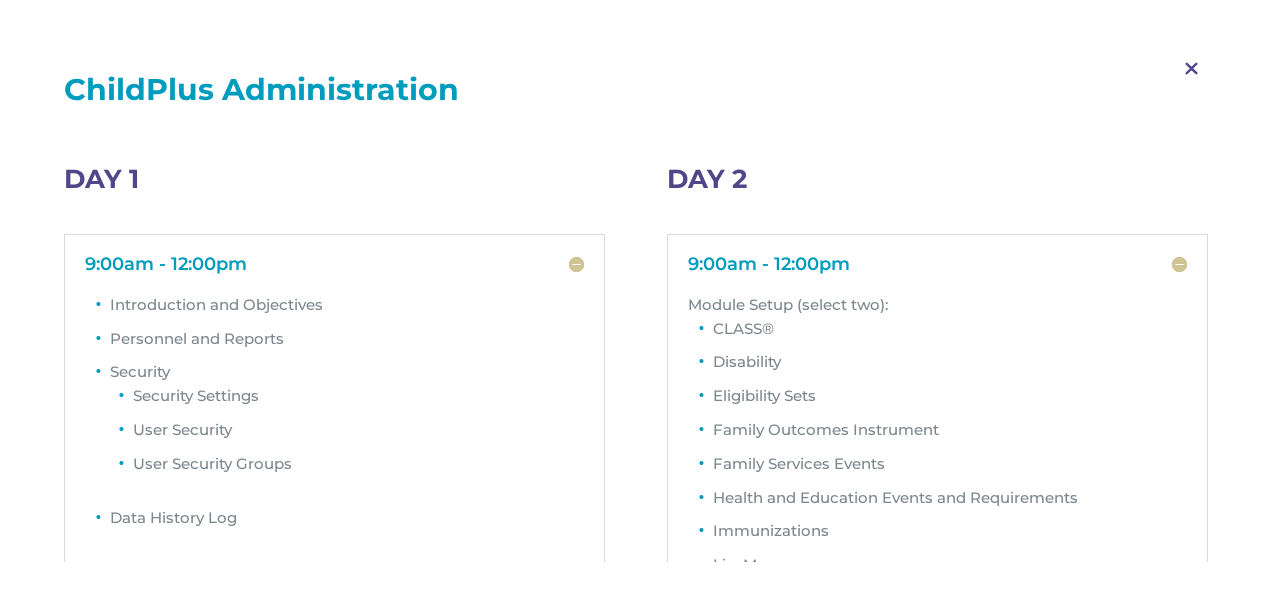 click on "M" at bounding box center [1191, 69] 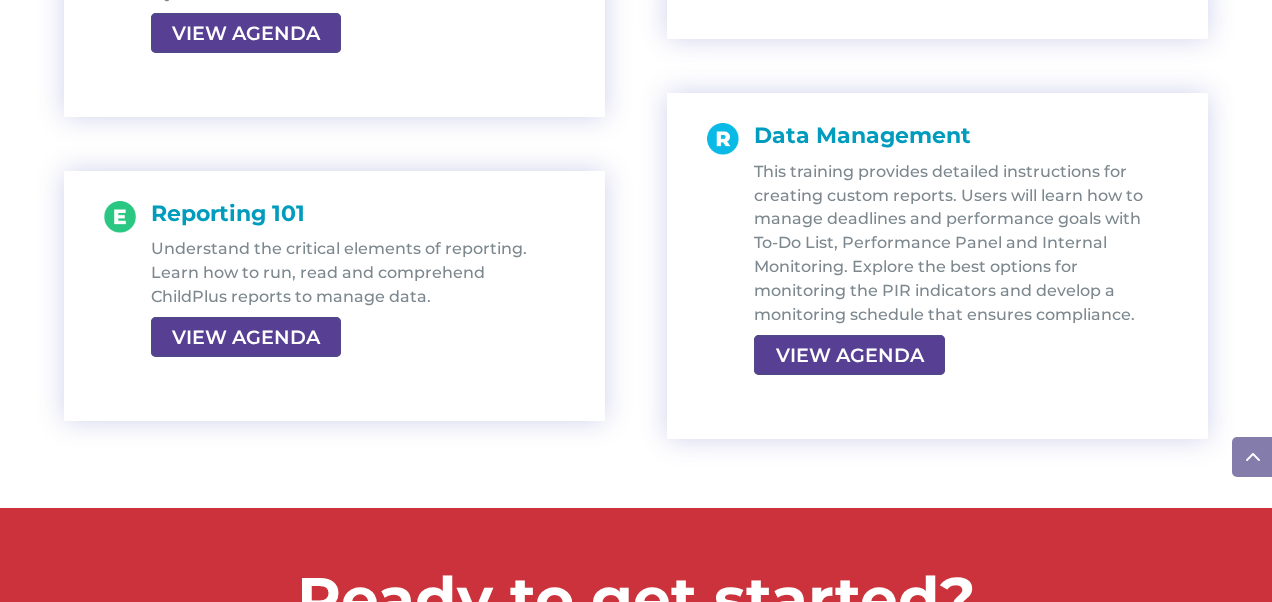scroll, scrollTop: 3998, scrollLeft: 0, axis: vertical 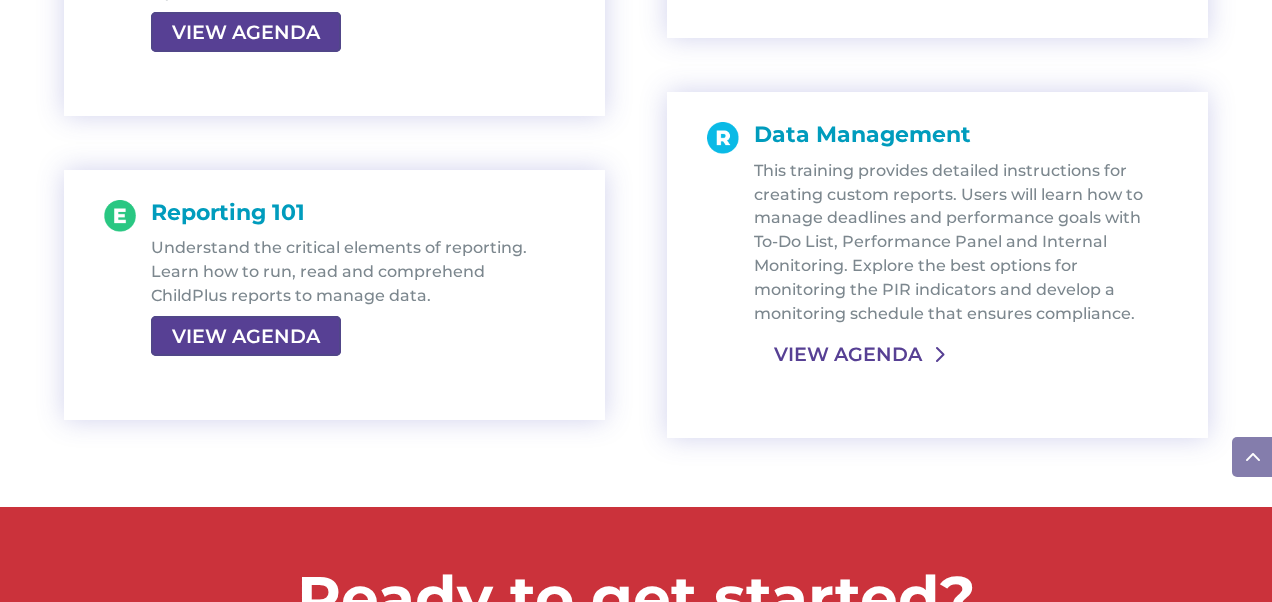 click on "VIEW AGENDA" at bounding box center (847, 354) 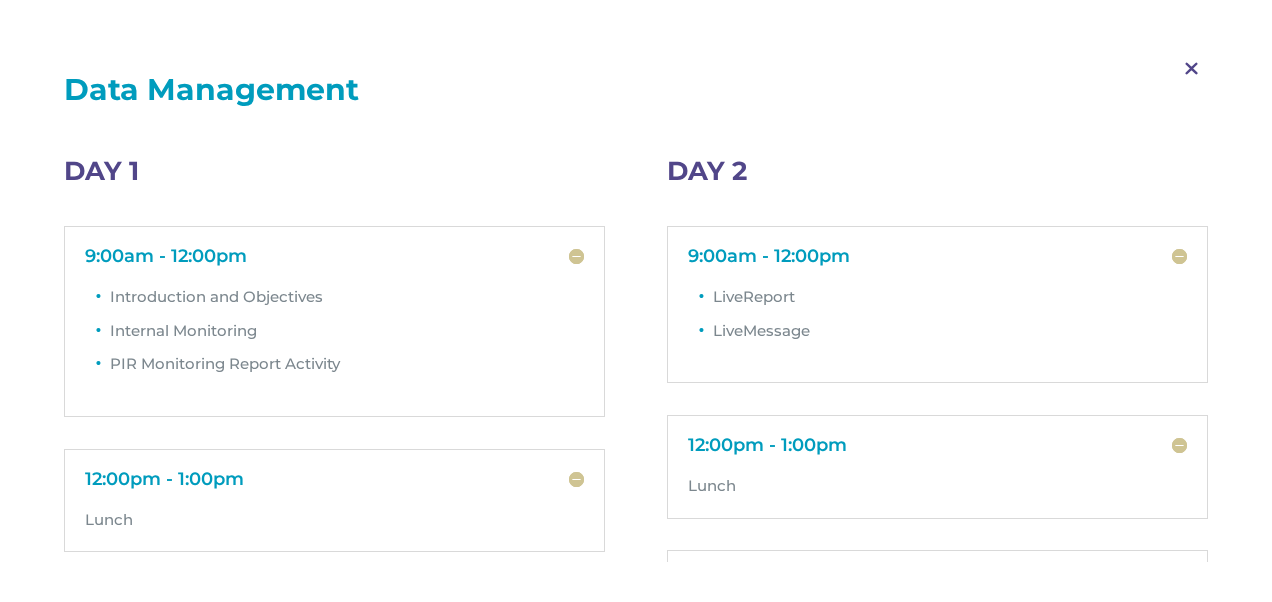 scroll, scrollTop: 8, scrollLeft: 0, axis: vertical 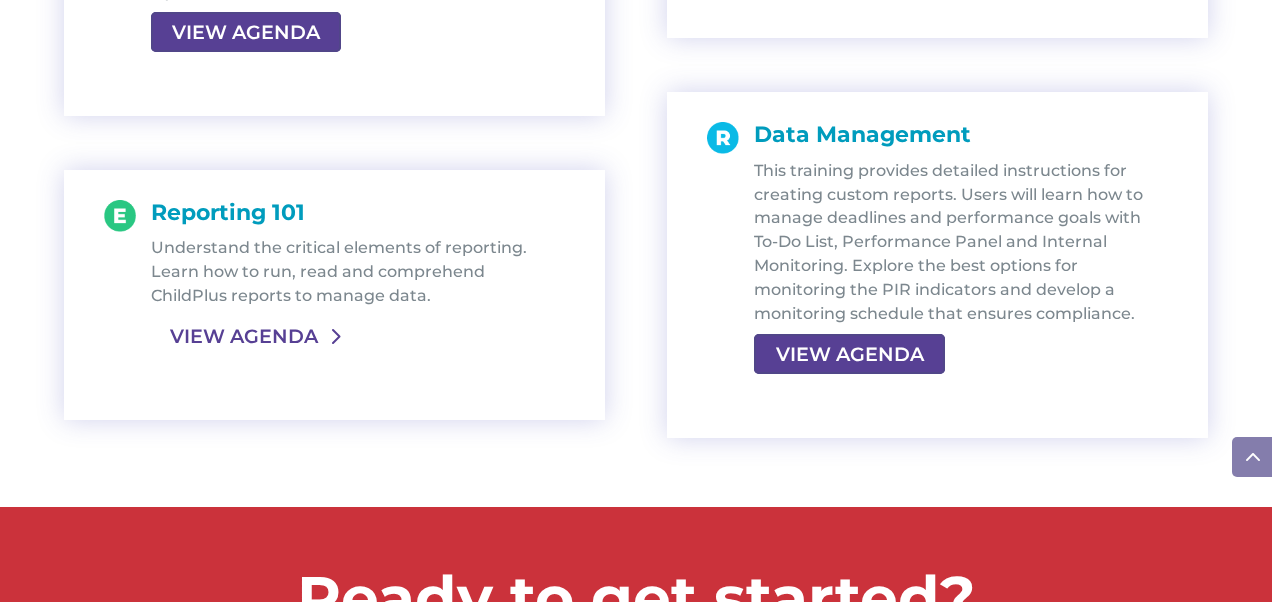 click on "VIEW AGENDA" at bounding box center [244, 336] 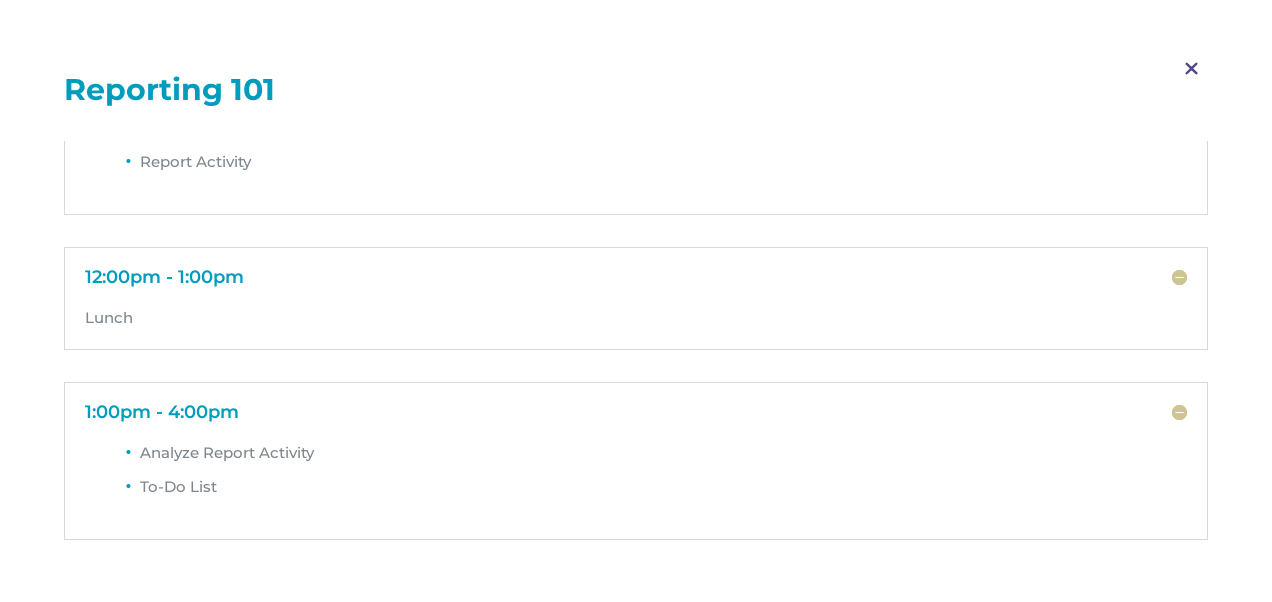 scroll, scrollTop: 0, scrollLeft: 0, axis: both 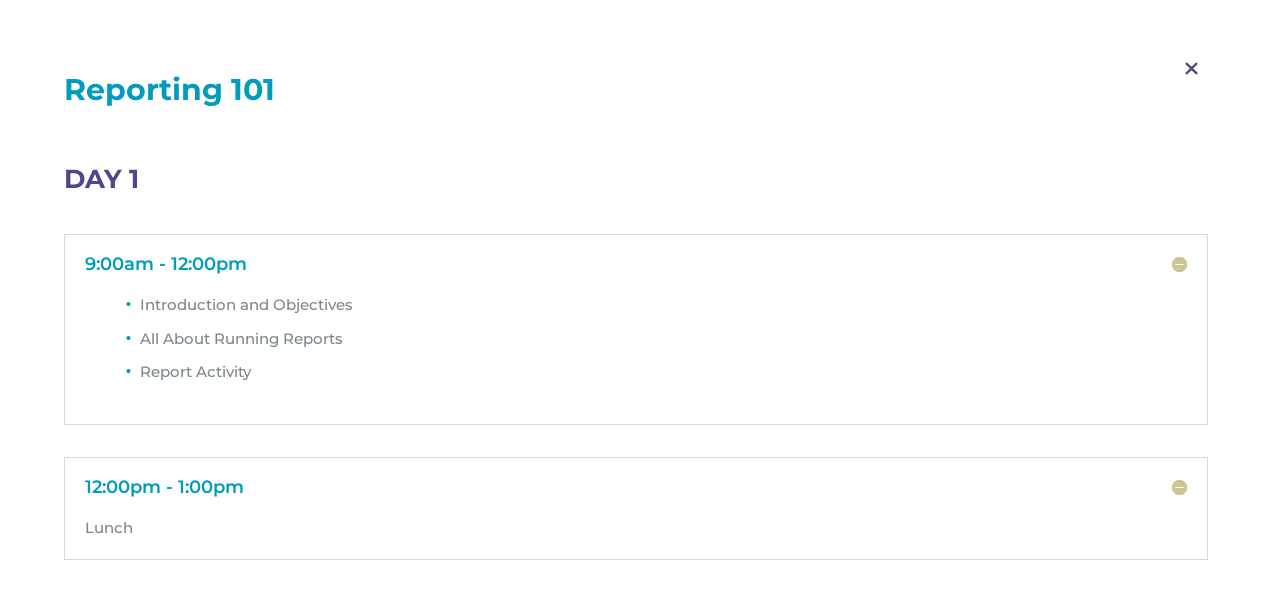 click on "M" at bounding box center [1191, 69] 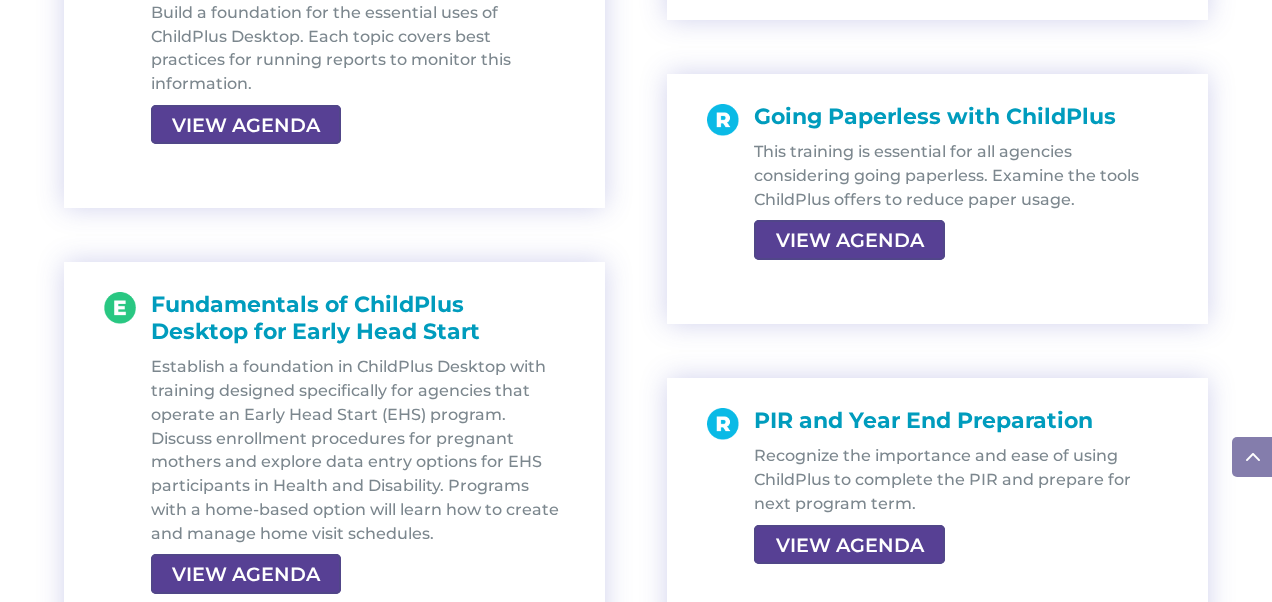scroll, scrollTop: 3103, scrollLeft: 0, axis: vertical 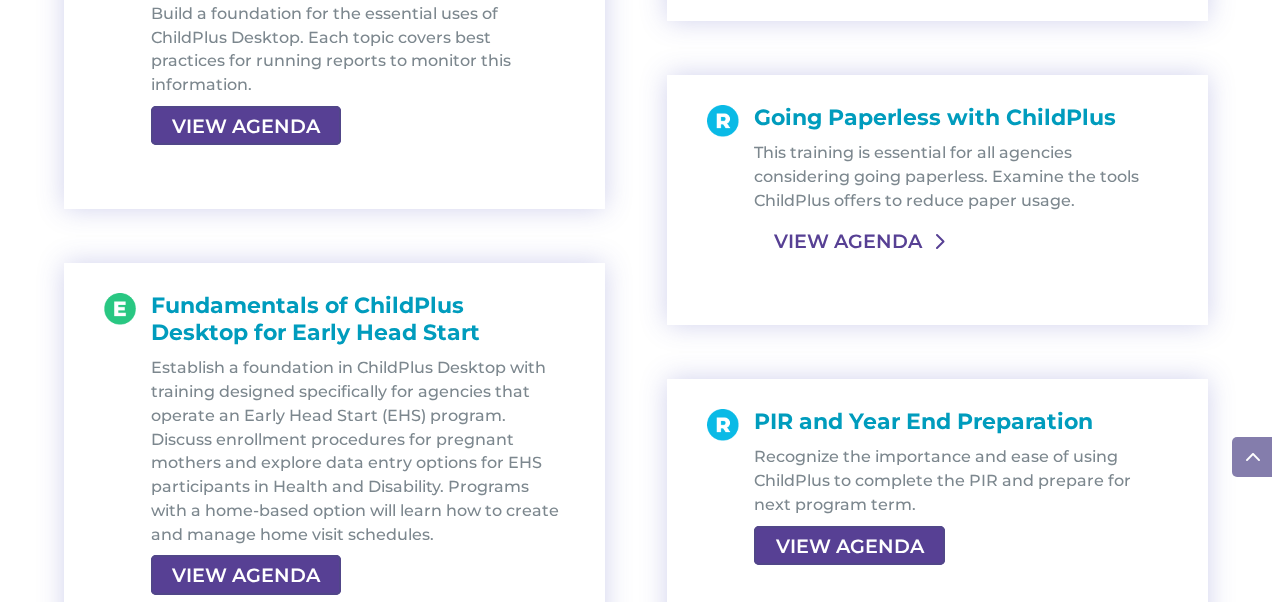 click on "VIEW AGENDA" at bounding box center [847, 241] 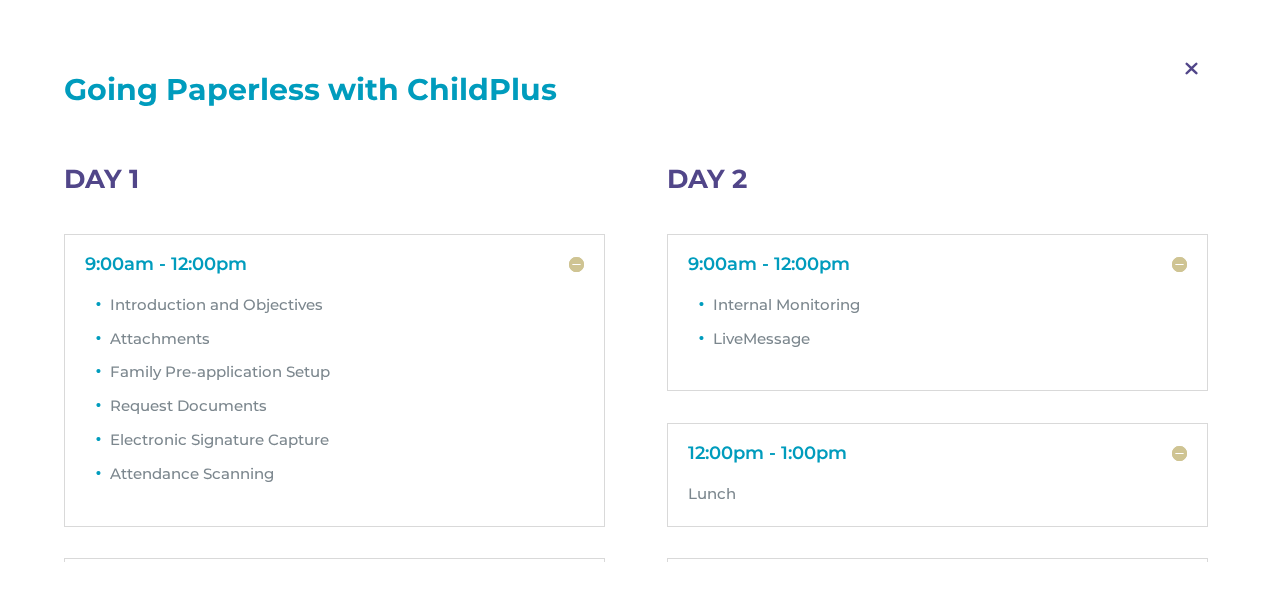 click on "M" at bounding box center [1191, 69] 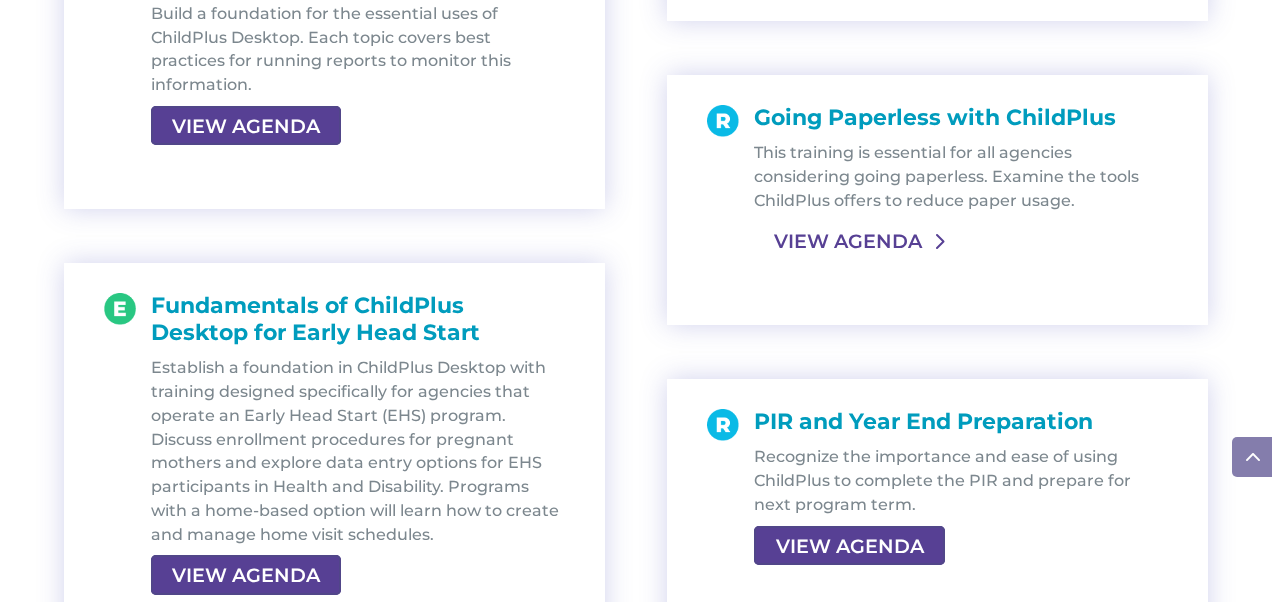 click on "VIEW AGENDA" at bounding box center (847, 241) 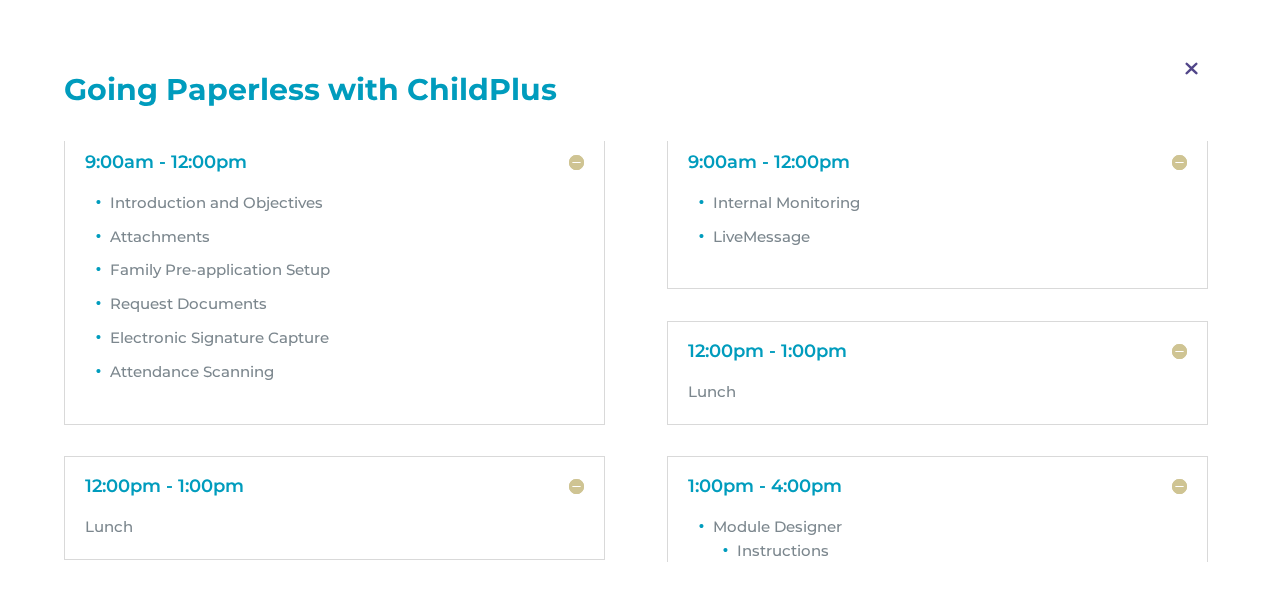 scroll, scrollTop: 96, scrollLeft: 0, axis: vertical 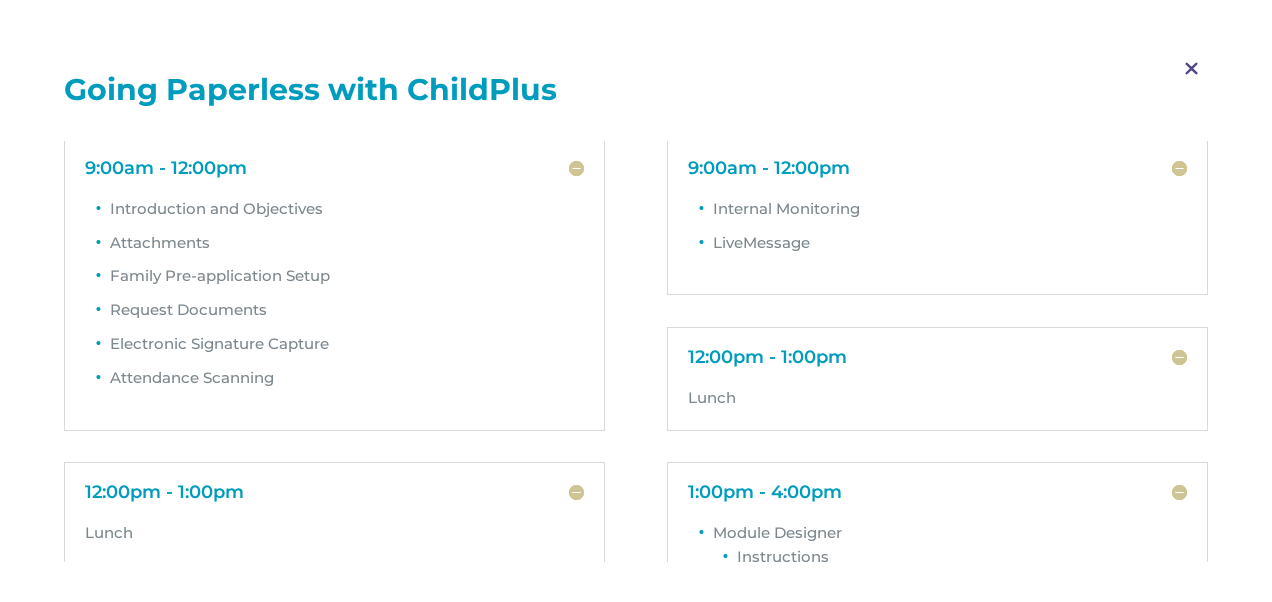 click on "M" at bounding box center (1191, 69) 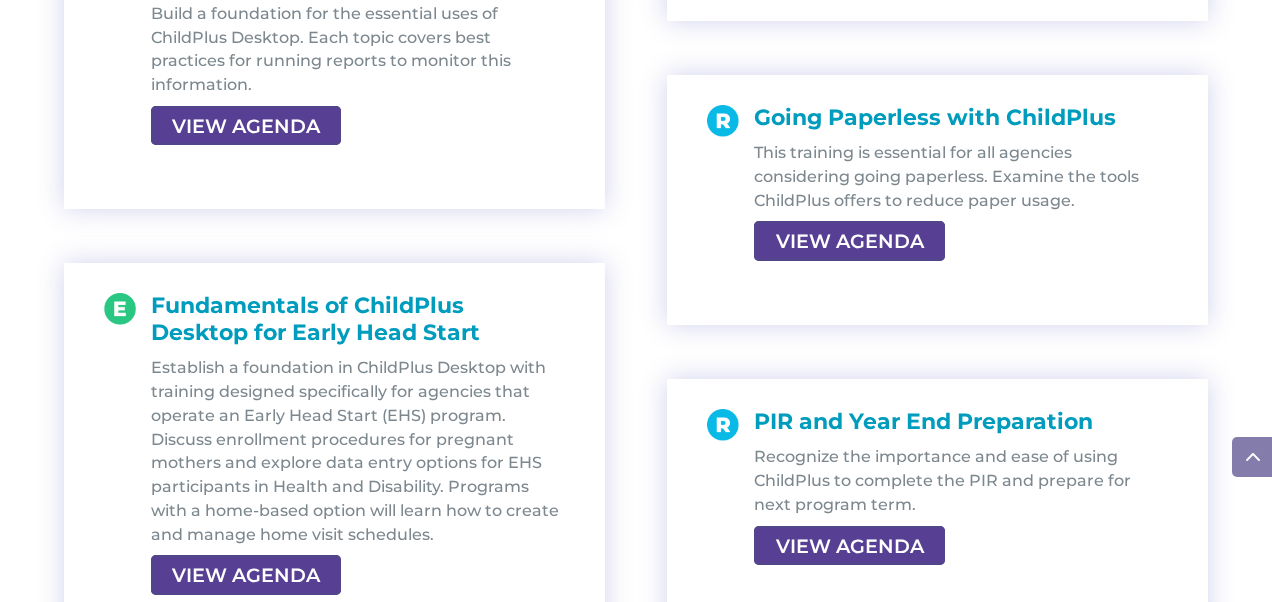 scroll, scrollTop: 65, scrollLeft: 0, axis: vertical 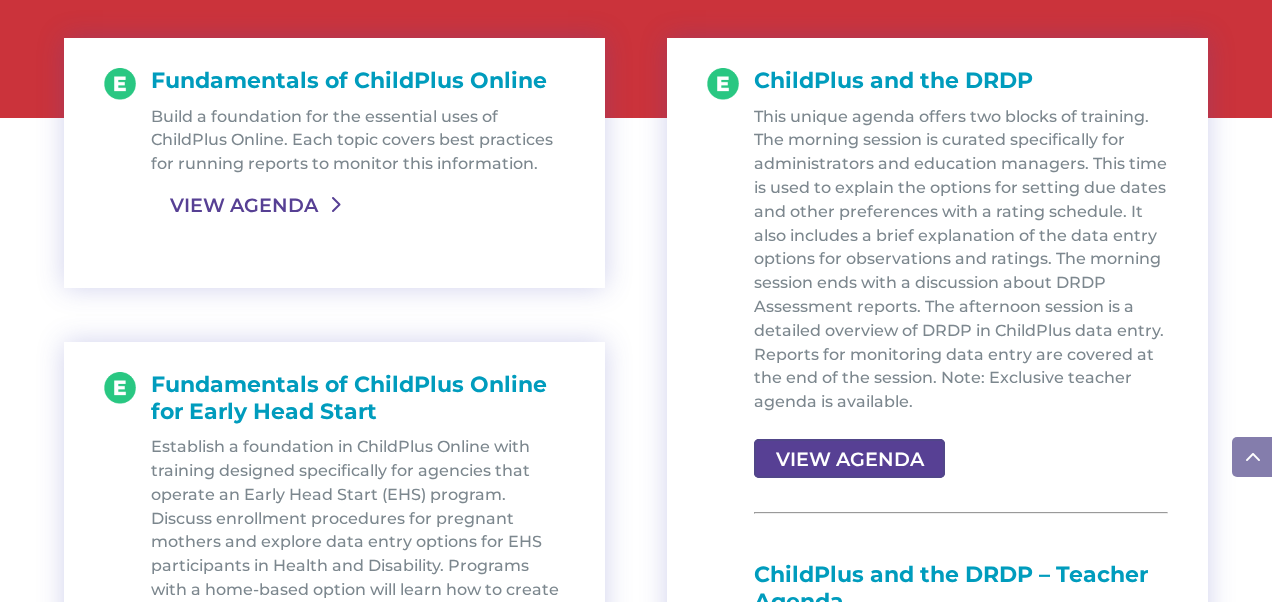 click on "VIEW AGENDA" at bounding box center (244, 205) 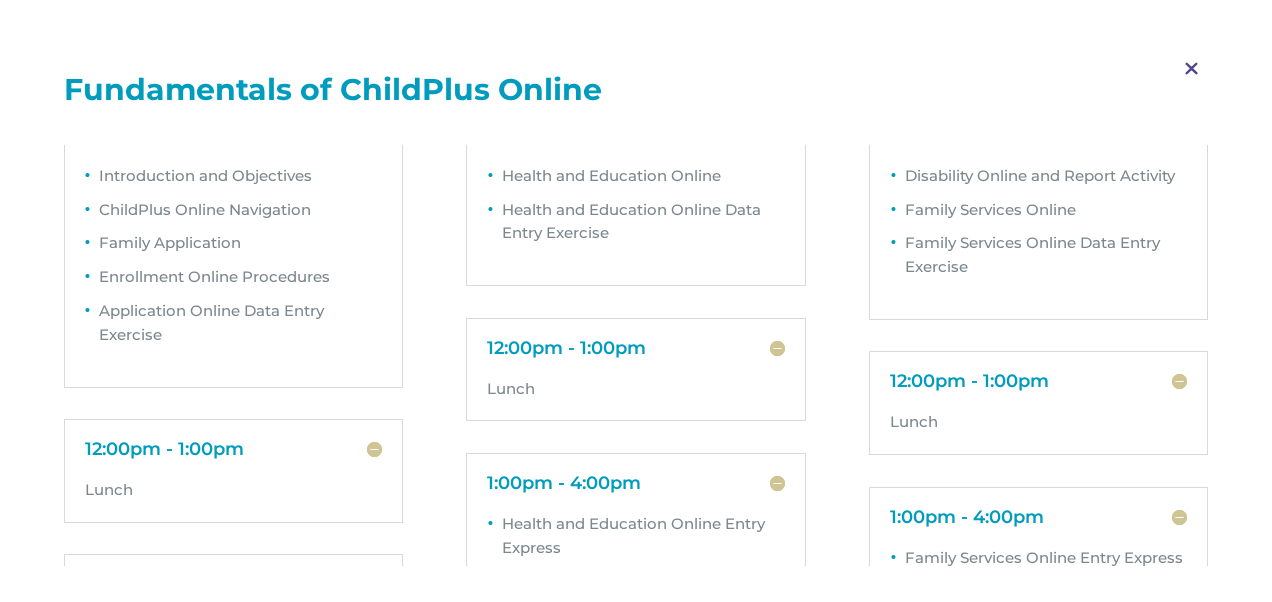scroll, scrollTop: 0, scrollLeft: 0, axis: both 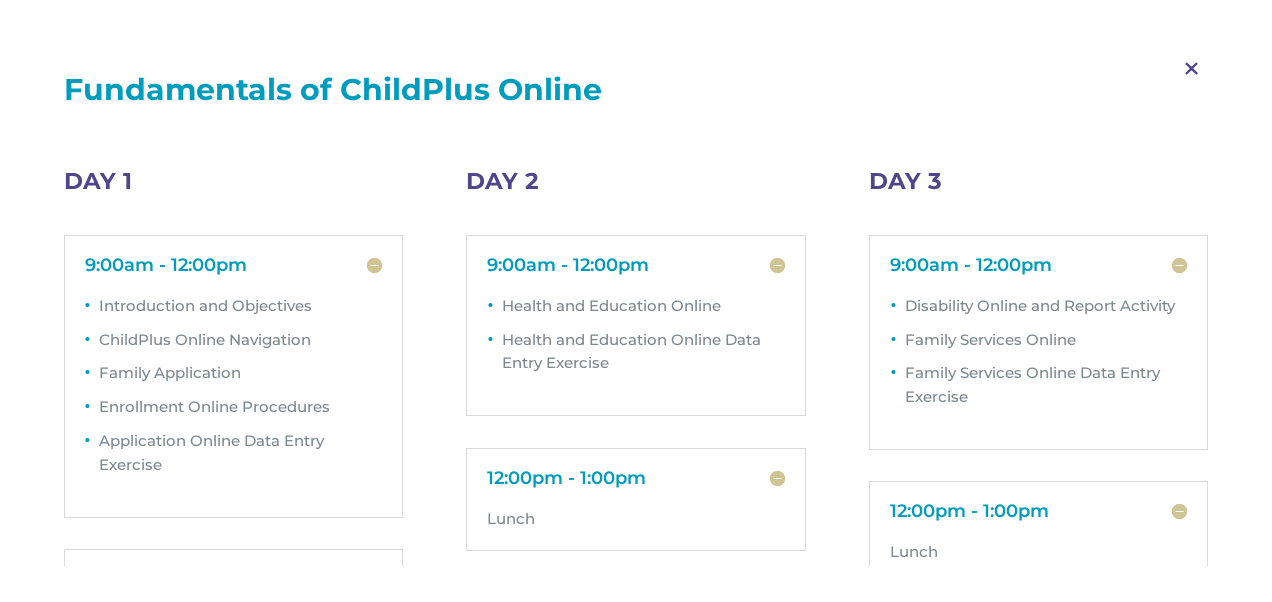 click on "M" at bounding box center (1191, 69) 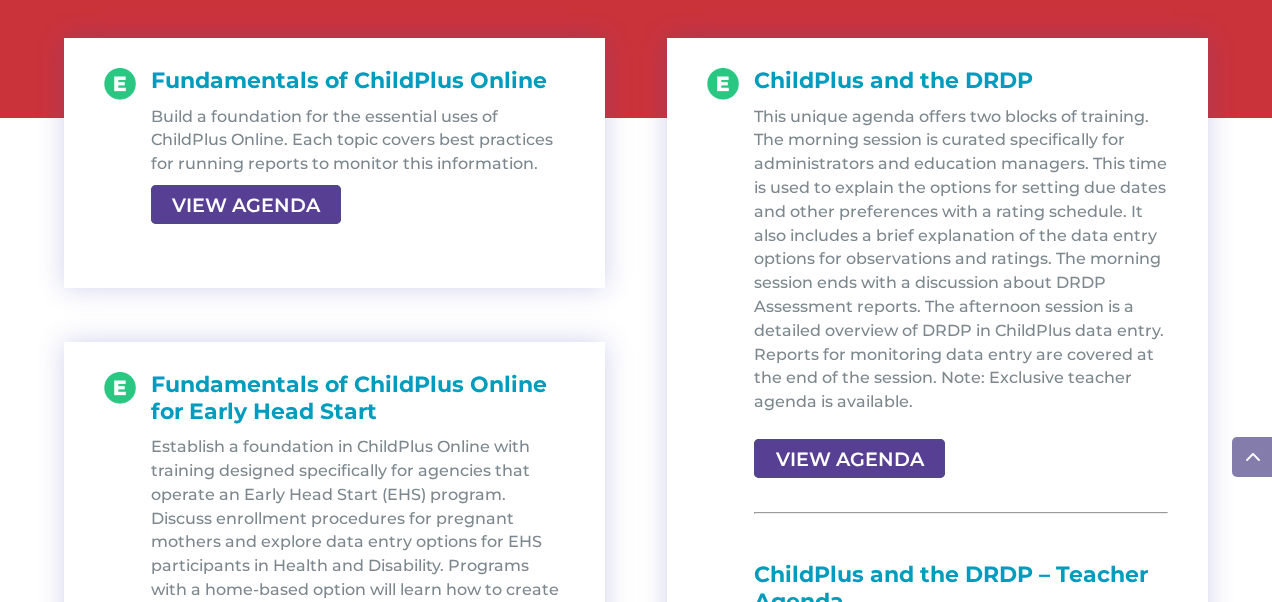 click on "Fundamentals of ChildPlus Online
Build a foundation for the essential uses of ChildPlus Online. Each topic covers best practices for running reports to monitor this information.
VIEW AGENDA
Fundamentals of ChildPlus Online for Early Head Start
Establish a foundation in ChildPlus Online with training designed specifically for agencies that operate an Early Head Start (EHS) program. Discuss enrollment procedures for pregnant mothers and explore data entry options for EHS participants in Health and Disability. Programs with a home-based option will learn how to create and manage home visit schedules.
VIEW AGENDA
Fundamentals of ChildPlus Desktop
VIEW AGENDA
VIEW AGENDA" at bounding box center [636, 1194] 